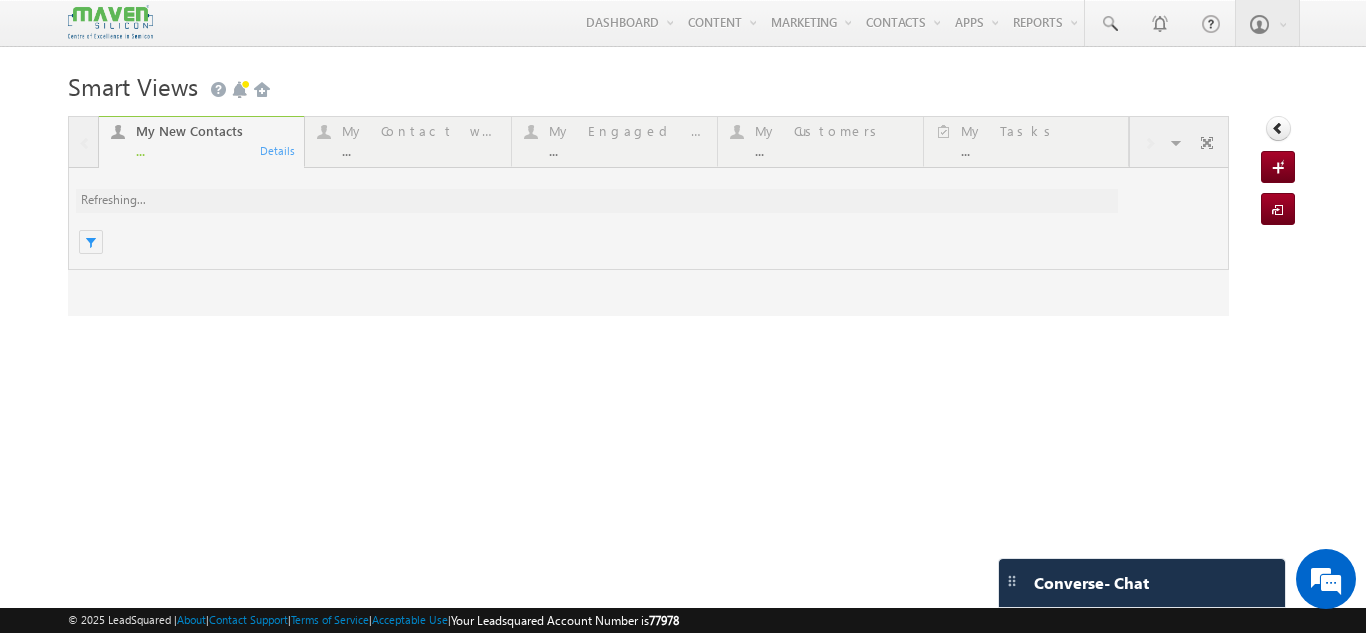 scroll, scrollTop: 0, scrollLeft: 0, axis: both 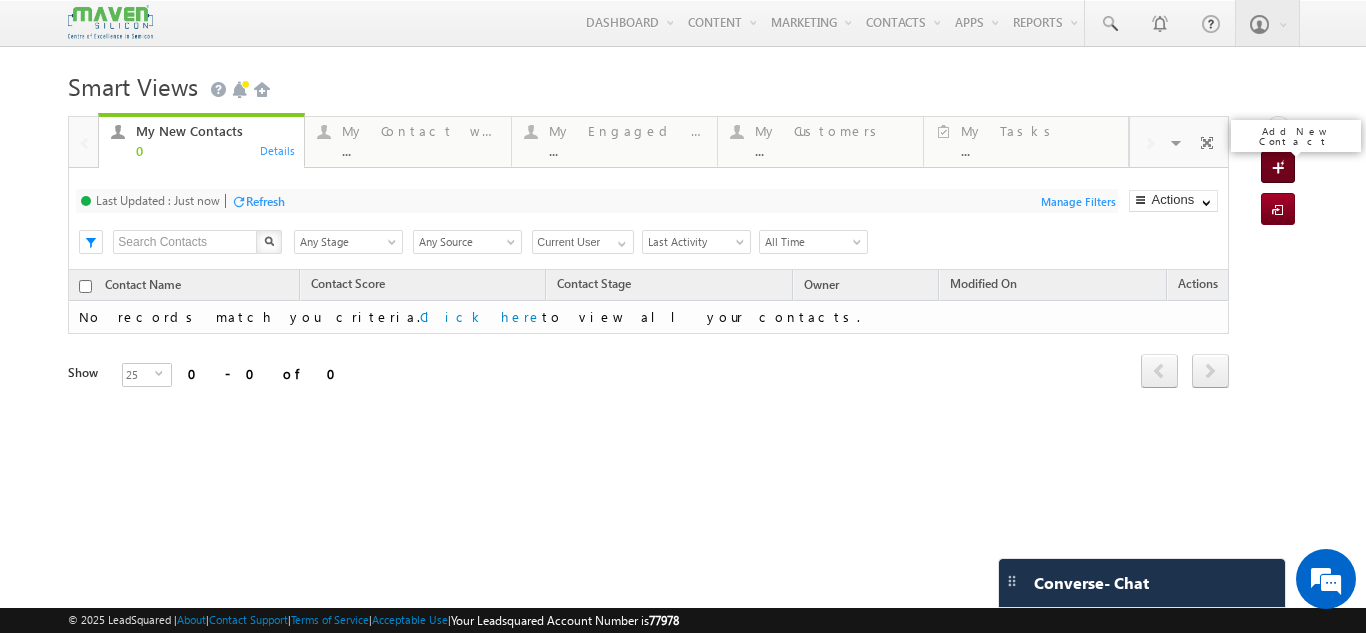 click at bounding box center [1281, 169] 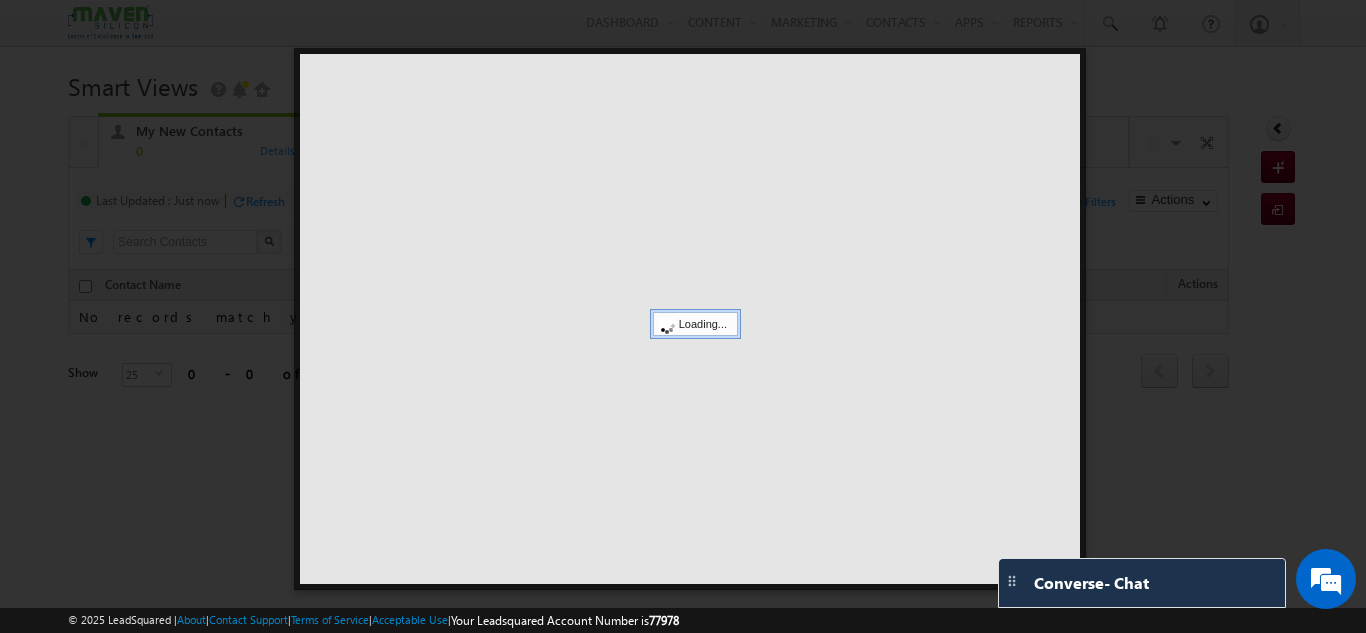 scroll, scrollTop: 0, scrollLeft: 0, axis: both 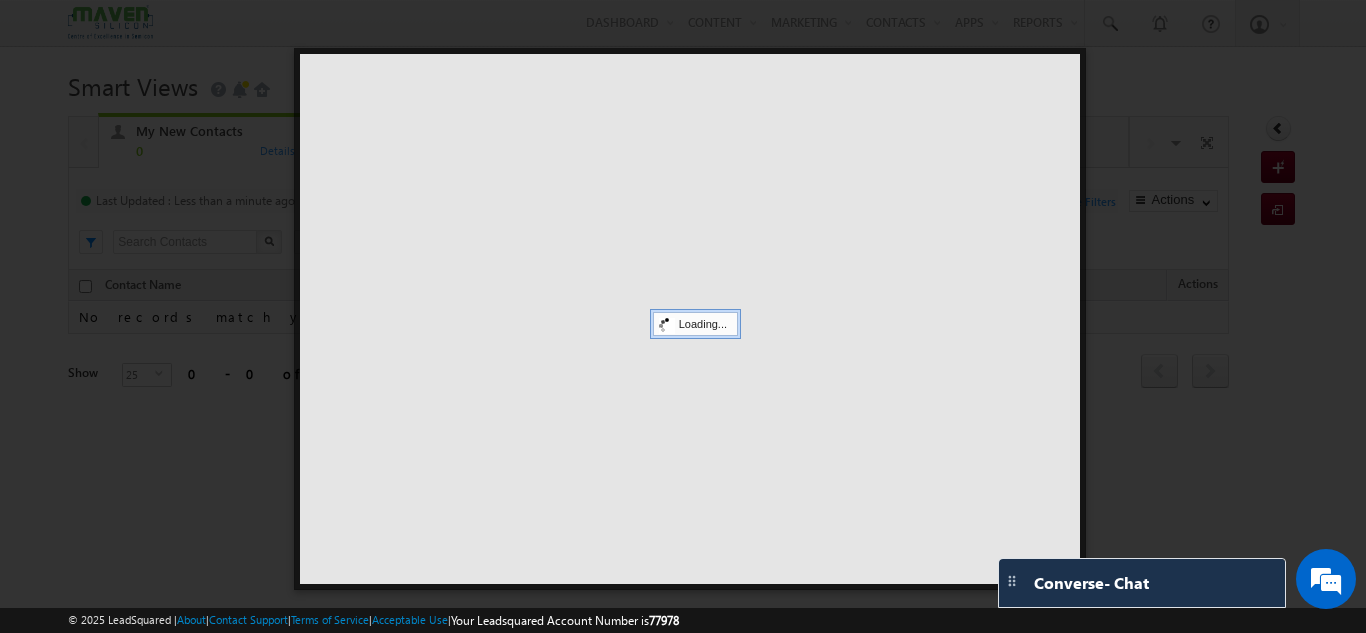 drag, startPoint x: 6, startPoint y: 117, endPoint x: 60, endPoint y: 65, distance: 74.96666 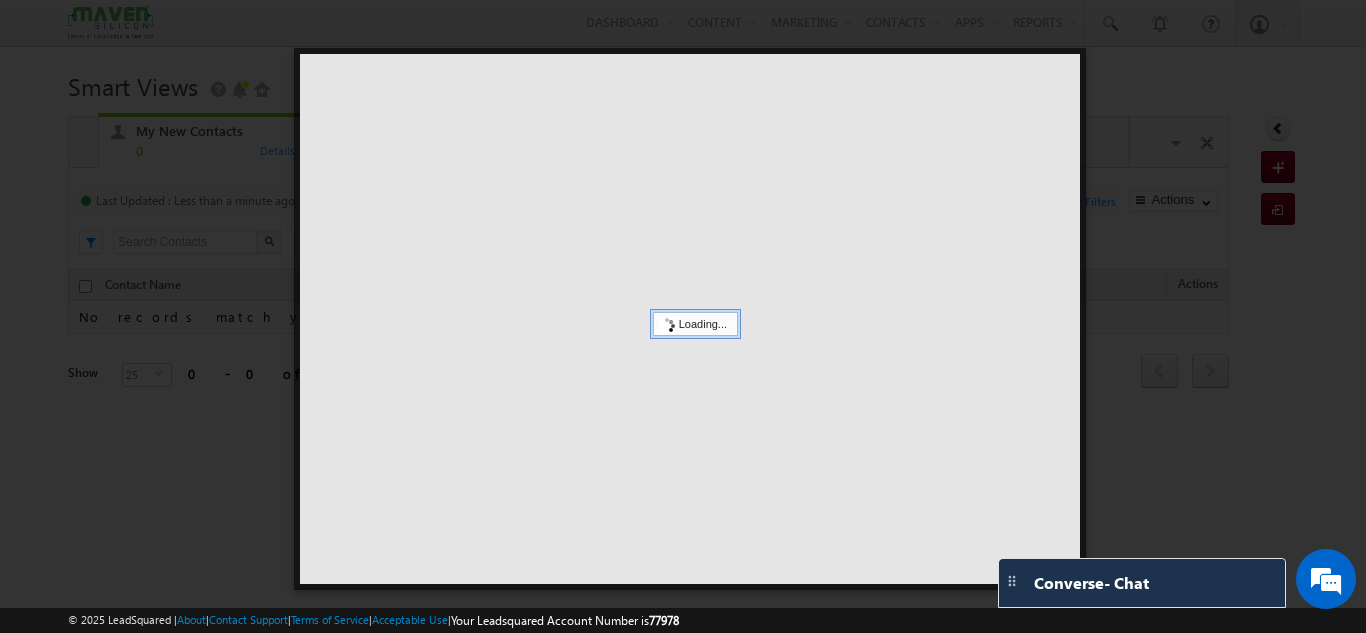 click at bounding box center (683, 316) 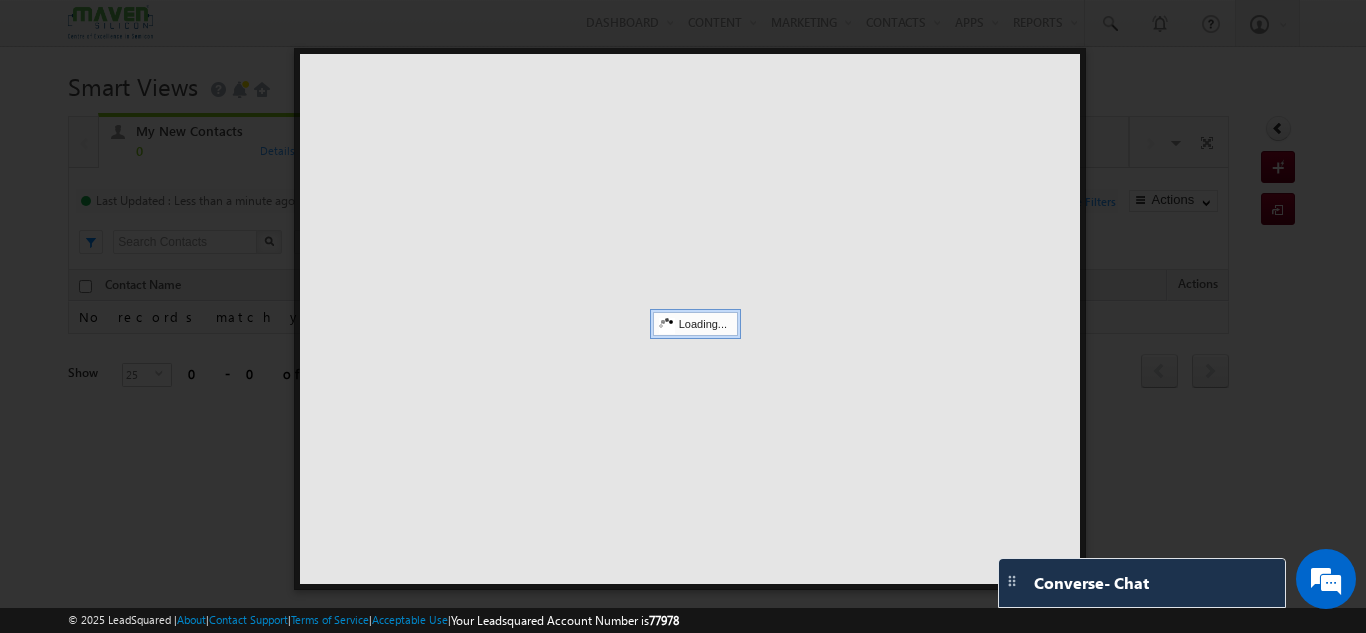 click at bounding box center [683, 316] 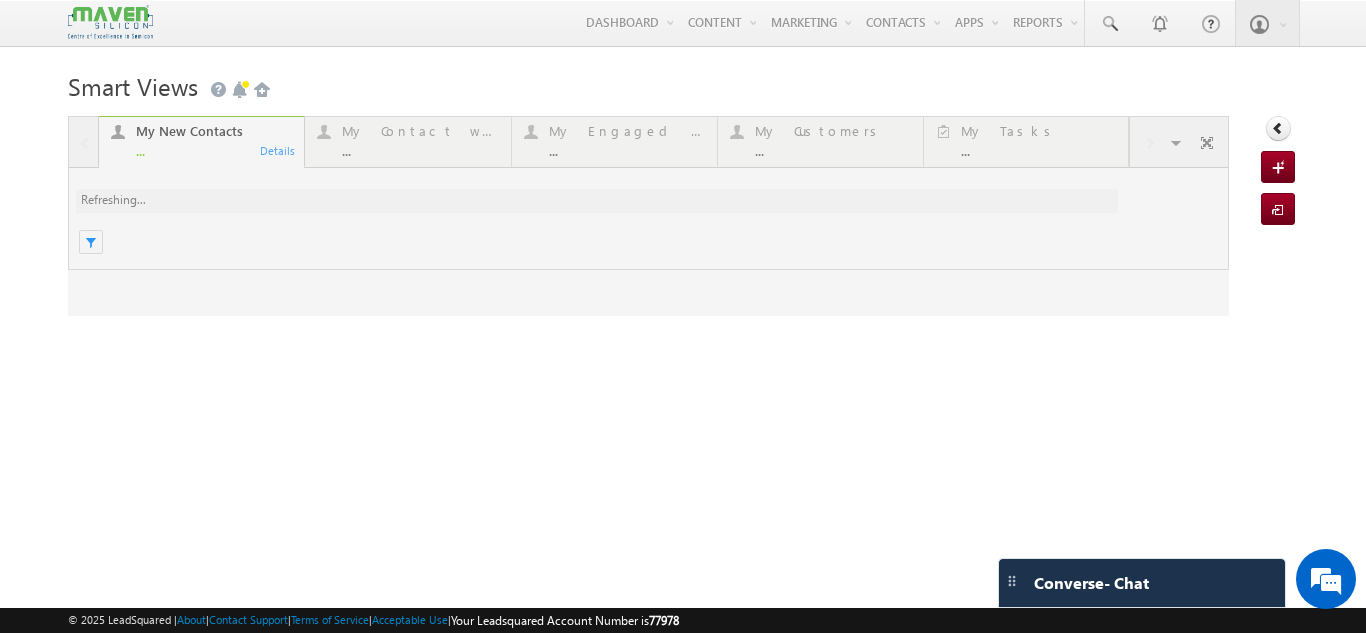 scroll, scrollTop: 0, scrollLeft: 0, axis: both 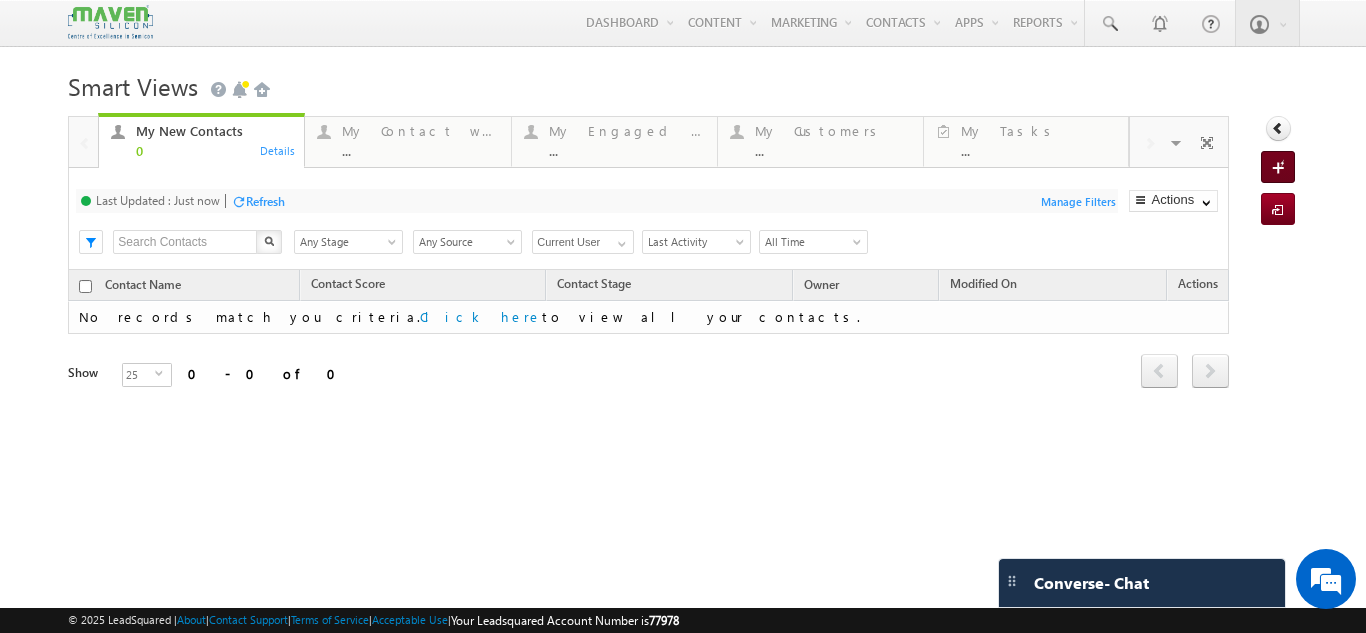 click on "Add New Contact" at bounding box center (1278, 167) 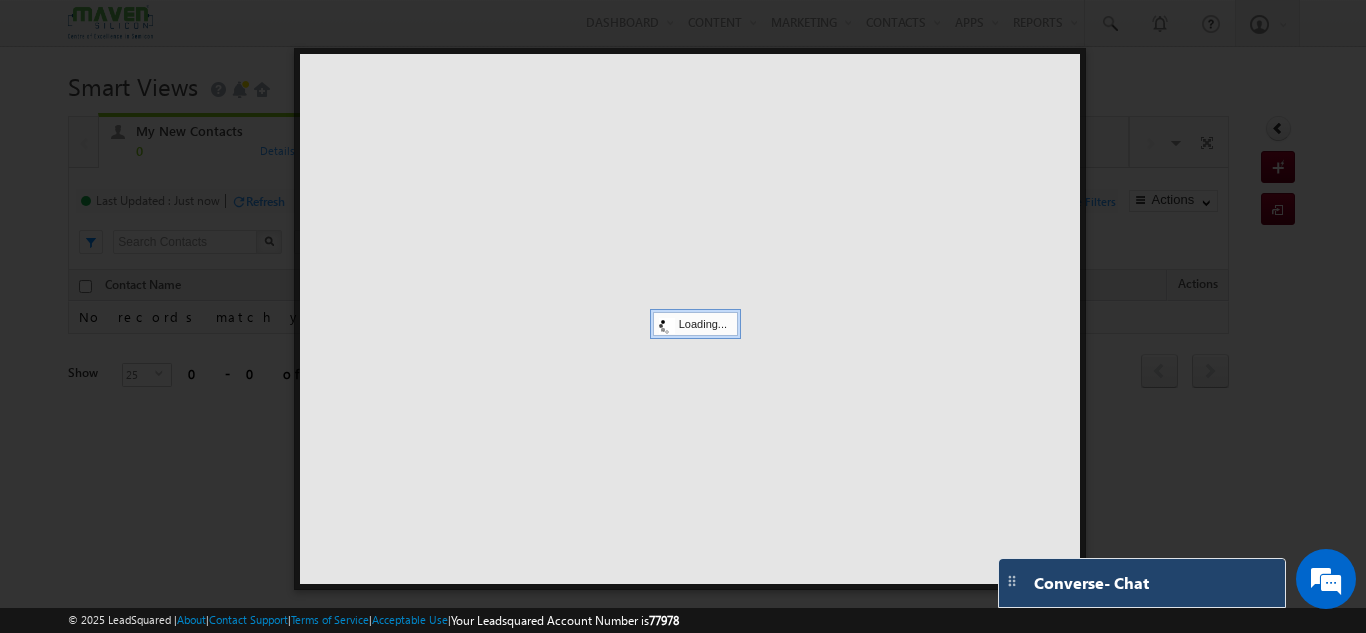 scroll, scrollTop: 0, scrollLeft: 0, axis: both 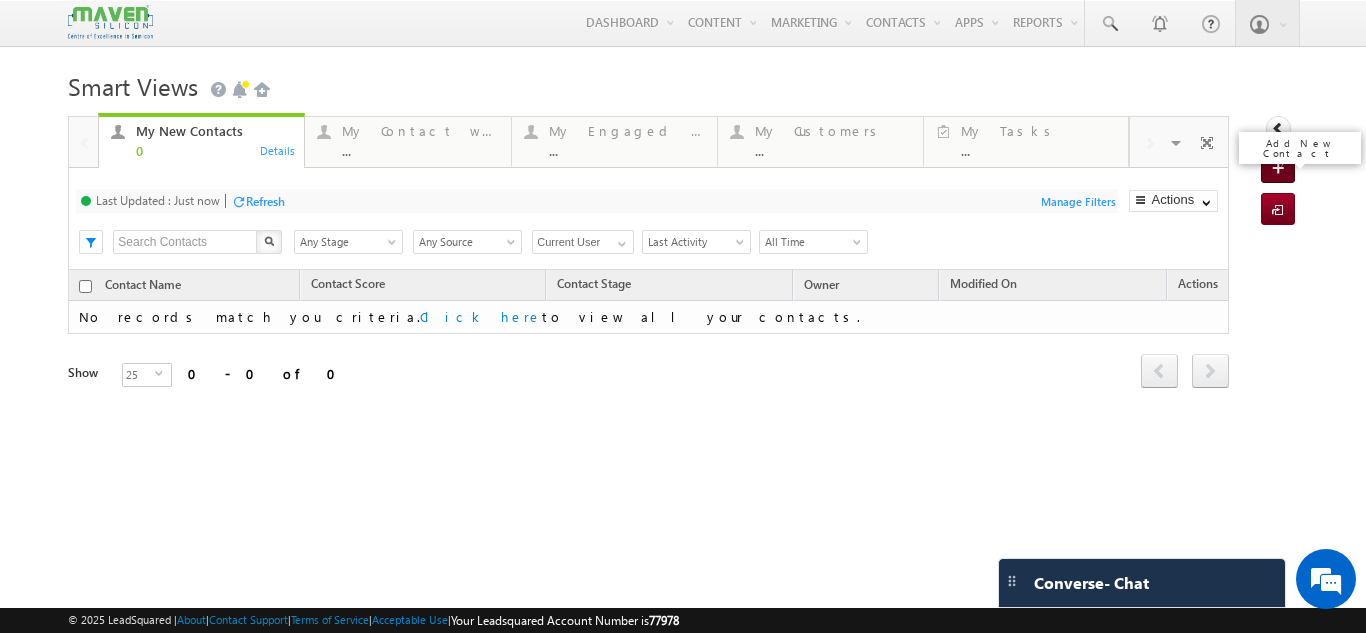click at bounding box center [1281, 169] 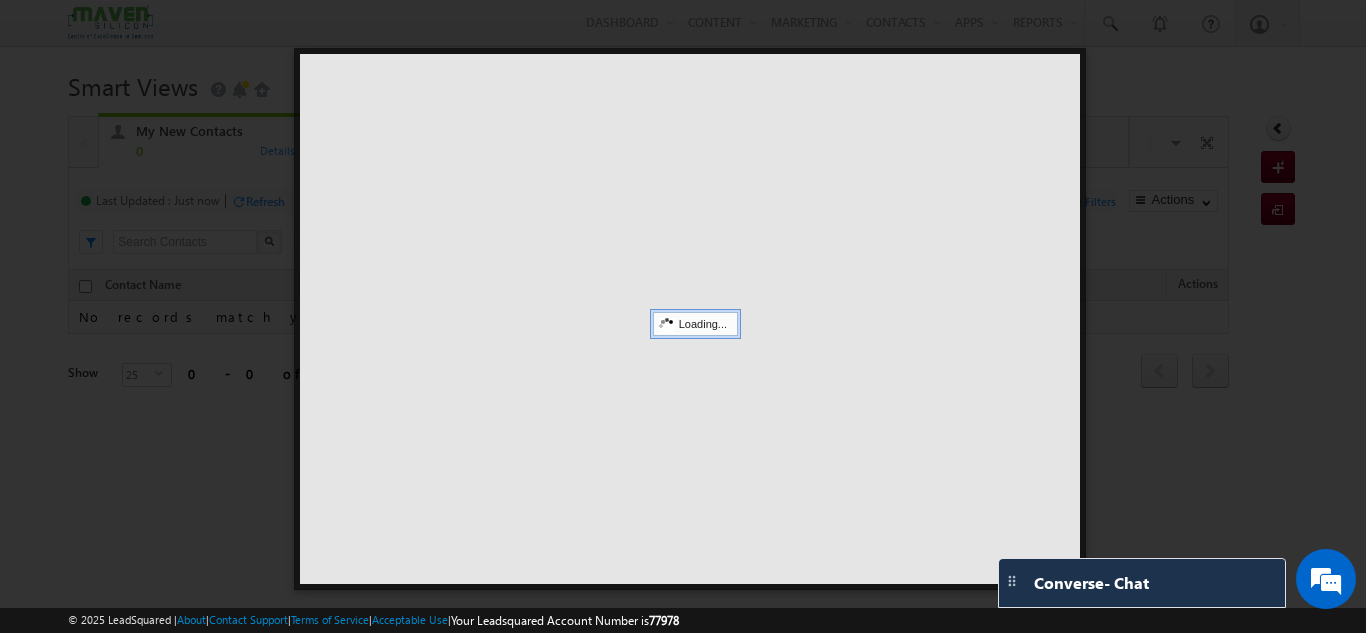 scroll, scrollTop: 0, scrollLeft: 0, axis: both 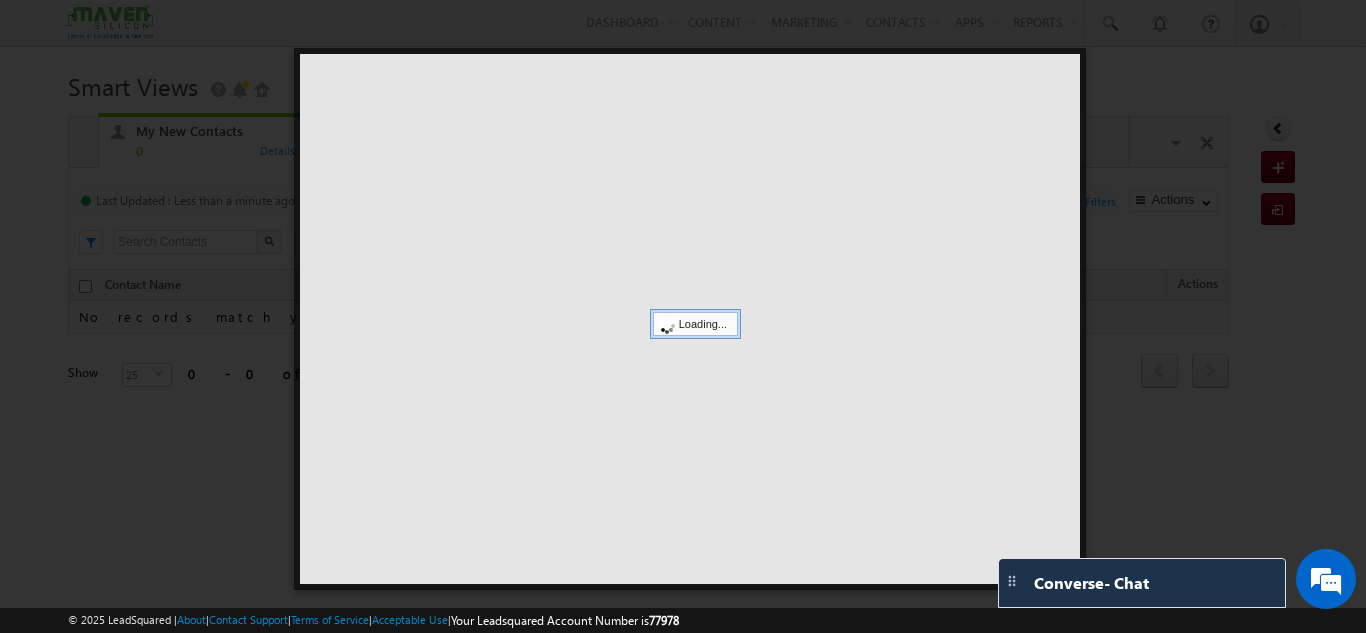 click at bounding box center [690, 319] 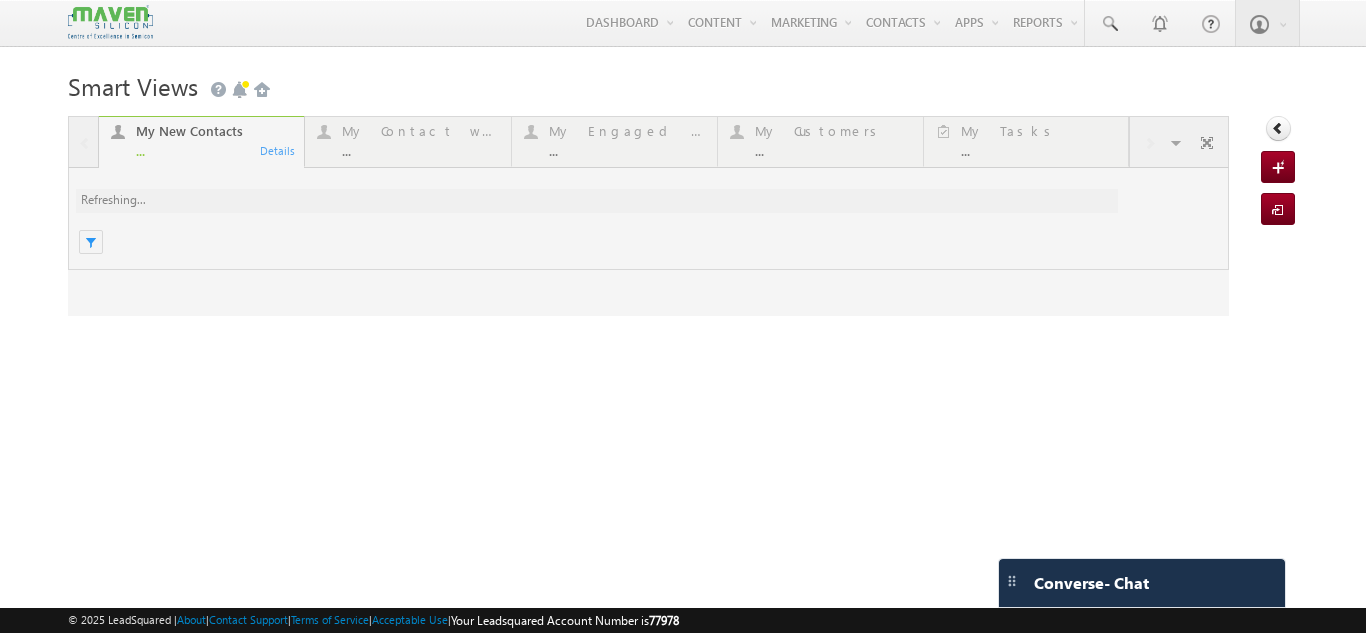 scroll, scrollTop: 0, scrollLeft: 0, axis: both 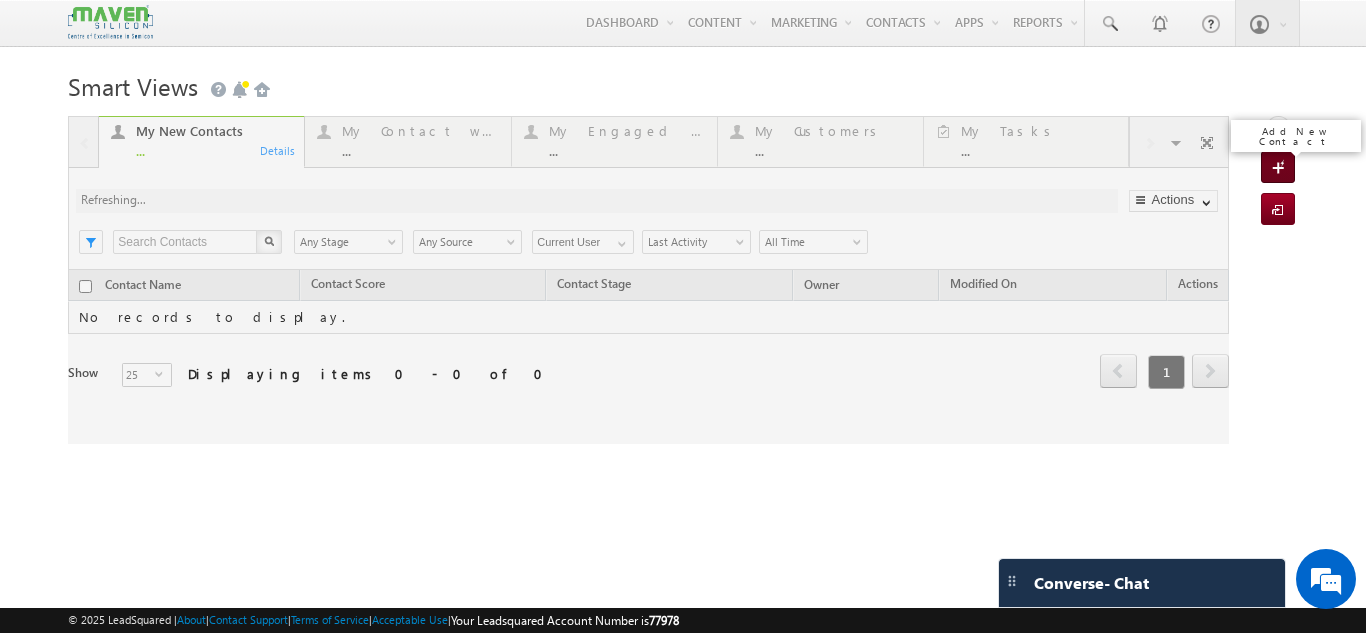click at bounding box center [1281, 169] 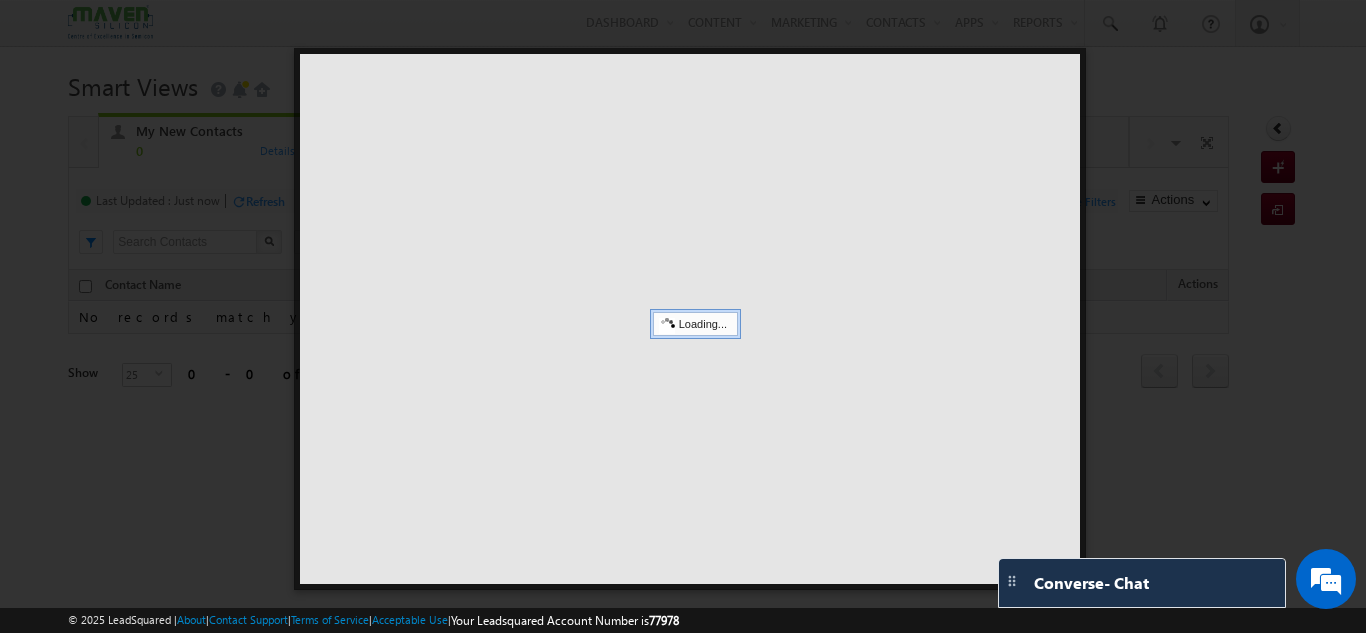 scroll, scrollTop: 0, scrollLeft: 0, axis: both 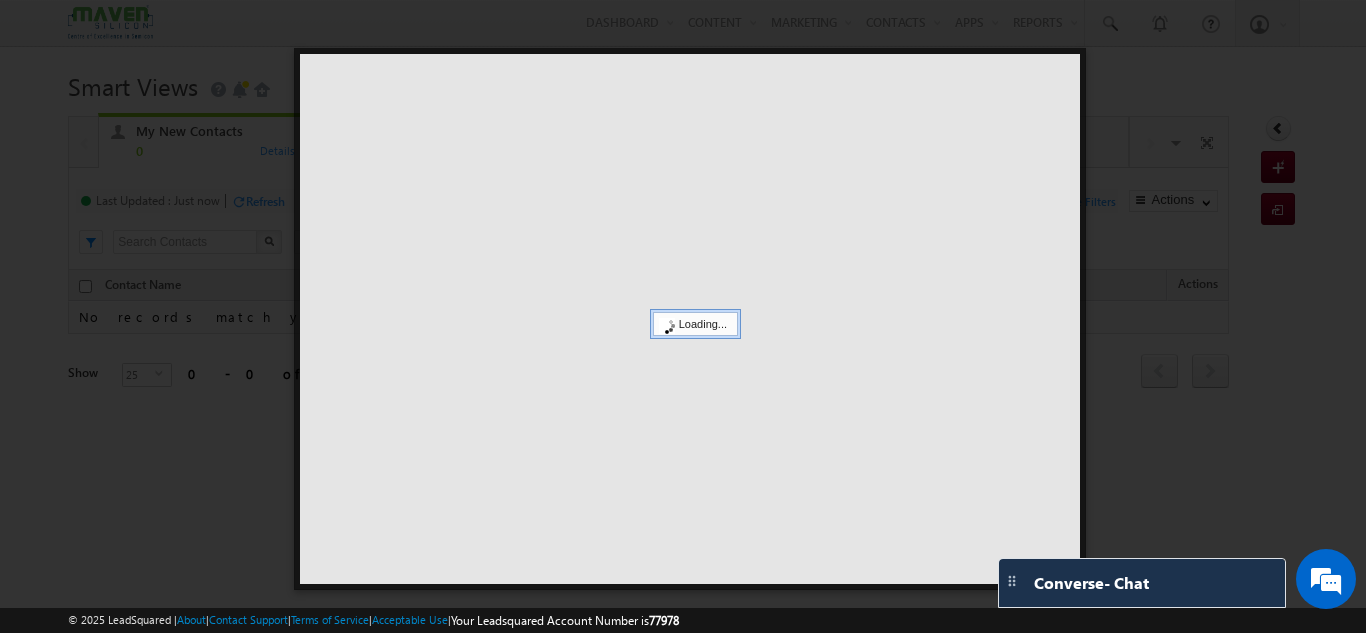 click at bounding box center [683, 316] 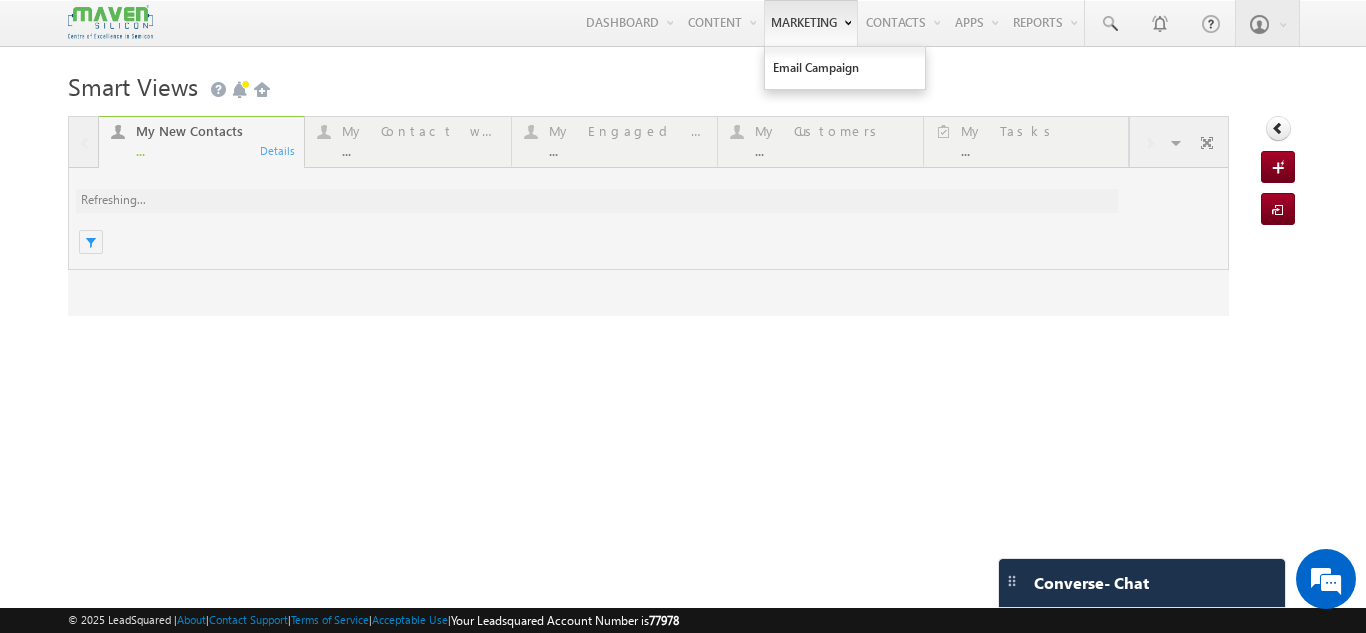 scroll, scrollTop: 0, scrollLeft: 0, axis: both 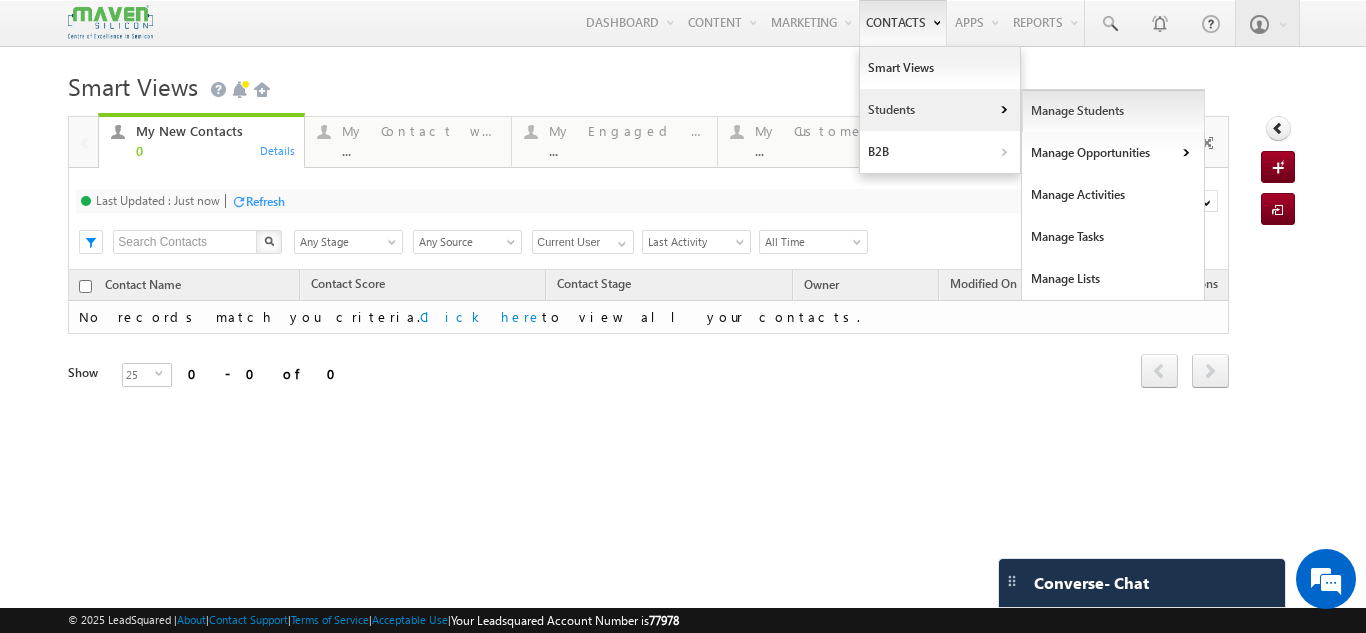 click on "Manage Students" at bounding box center [1113, 111] 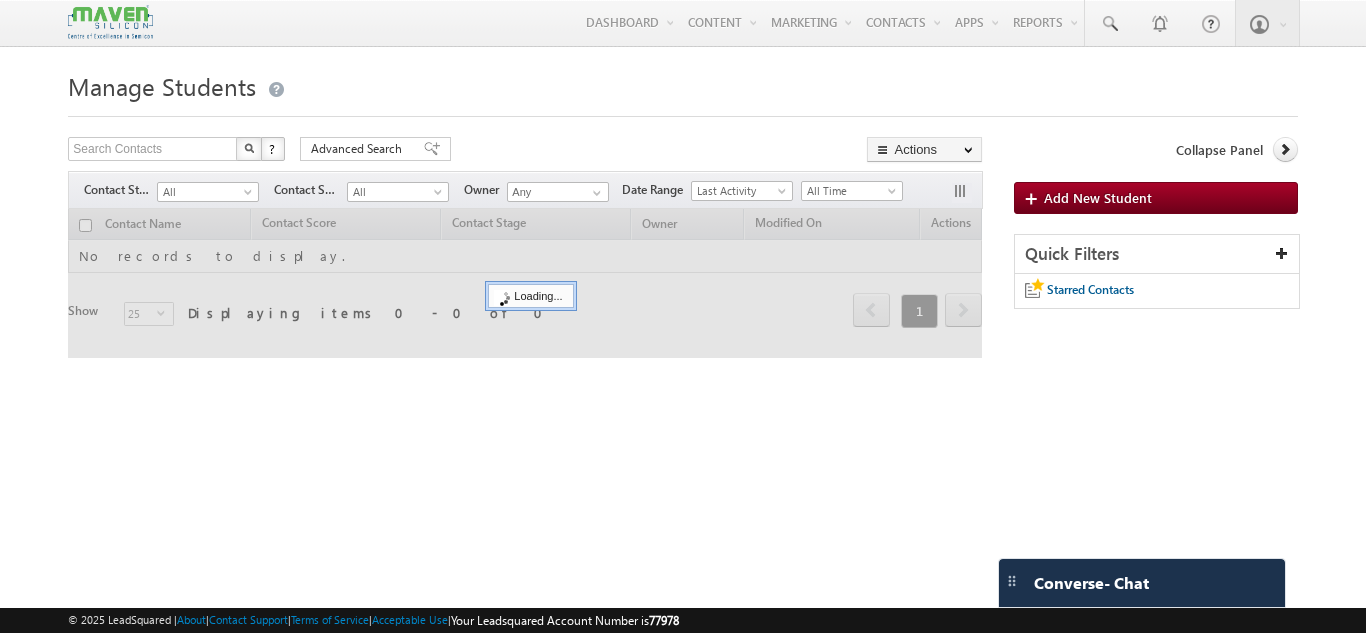 scroll, scrollTop: 0, scrollLeft: 0, axis: both 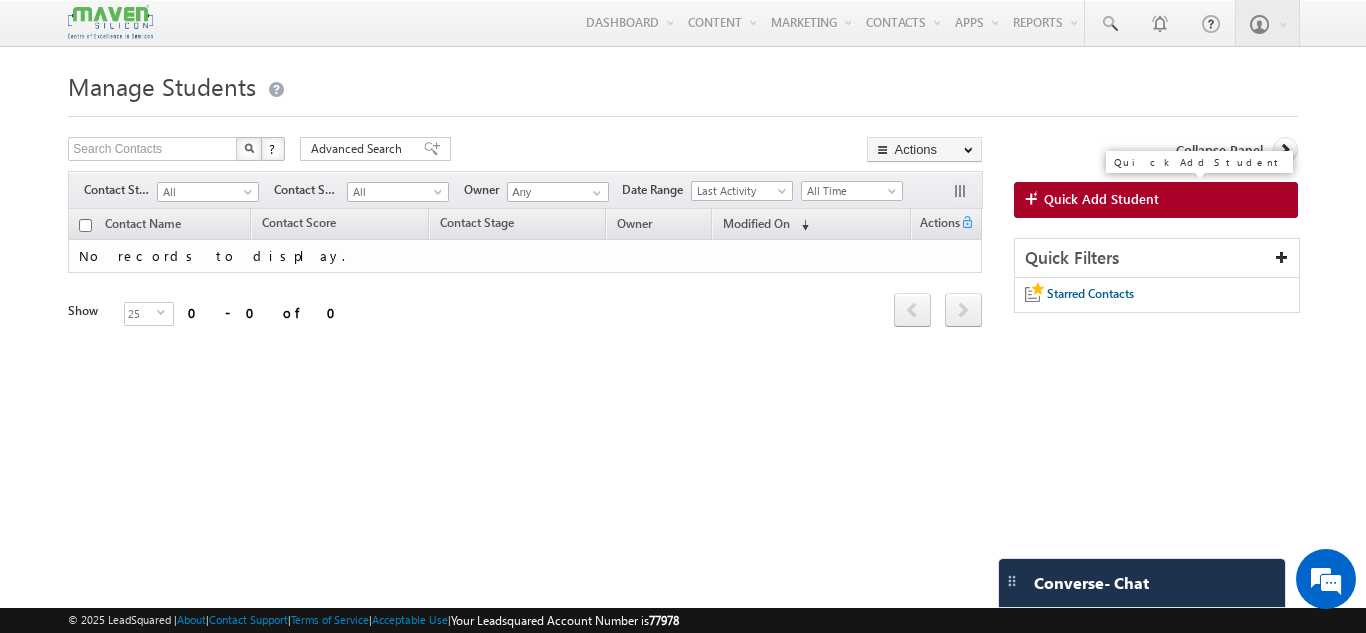 click on "Quick Add Student" at bounding box center [1101, 199] 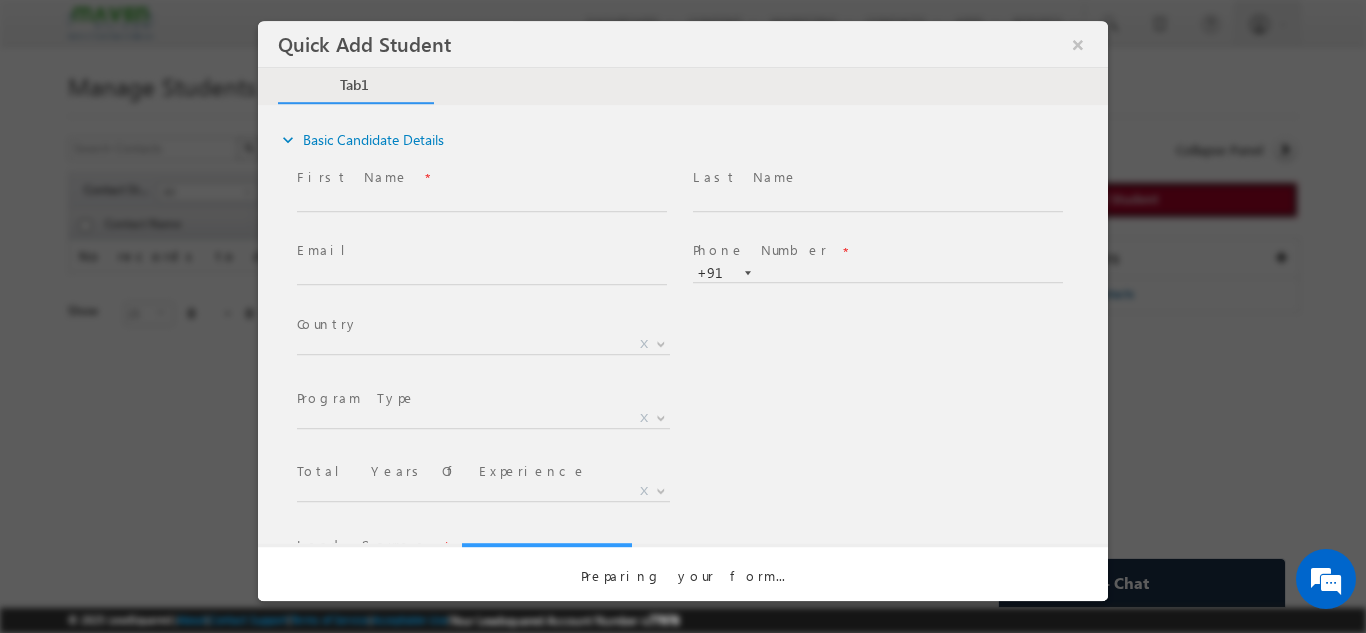 scroll, scrollTop: 0, scrollLeft: 0, axis: both 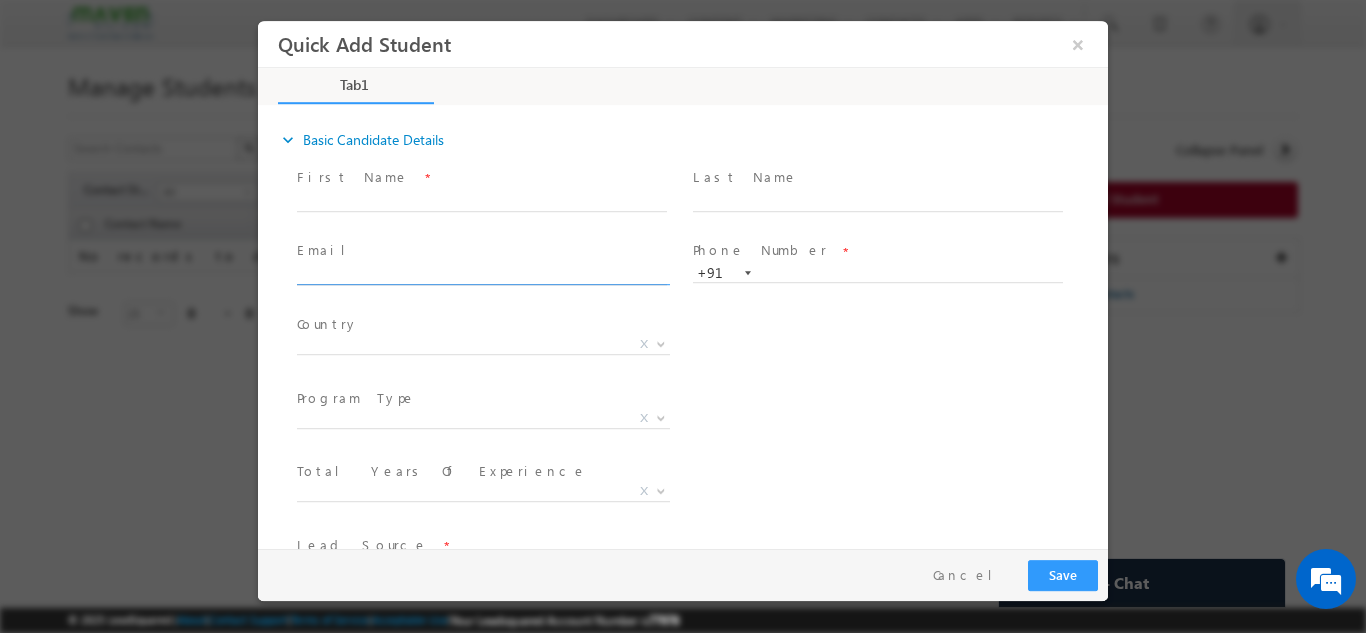 click 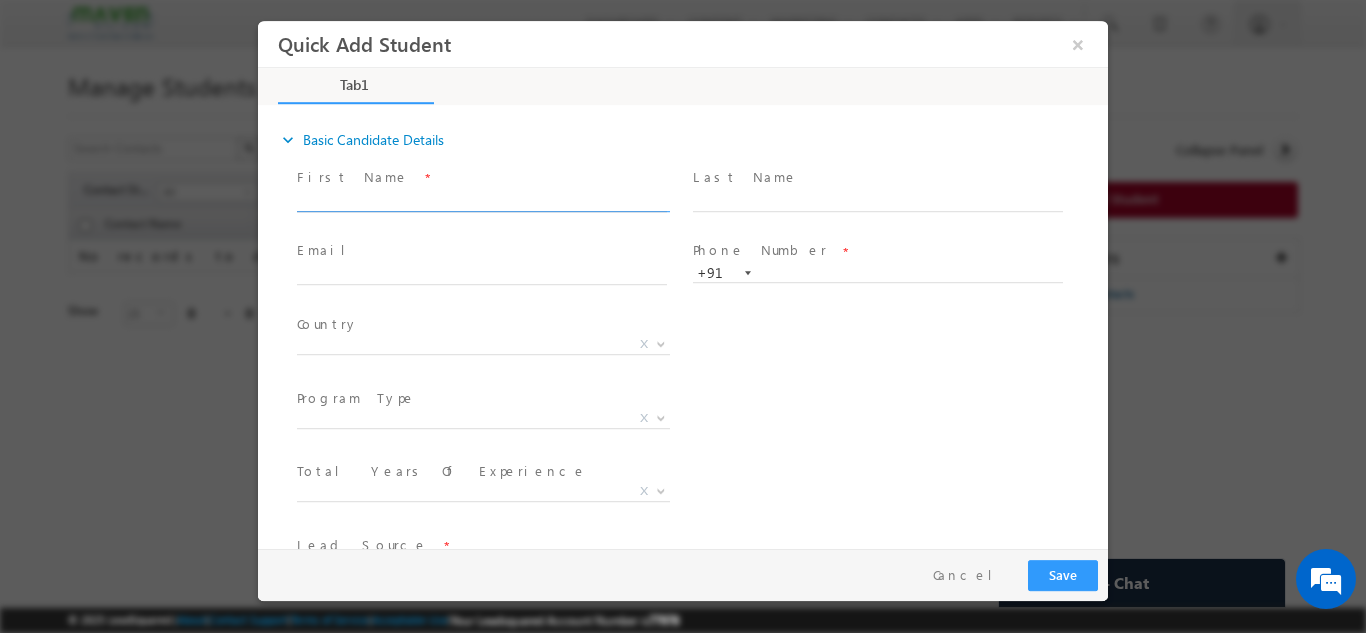 click at bounding box center [482, 201] 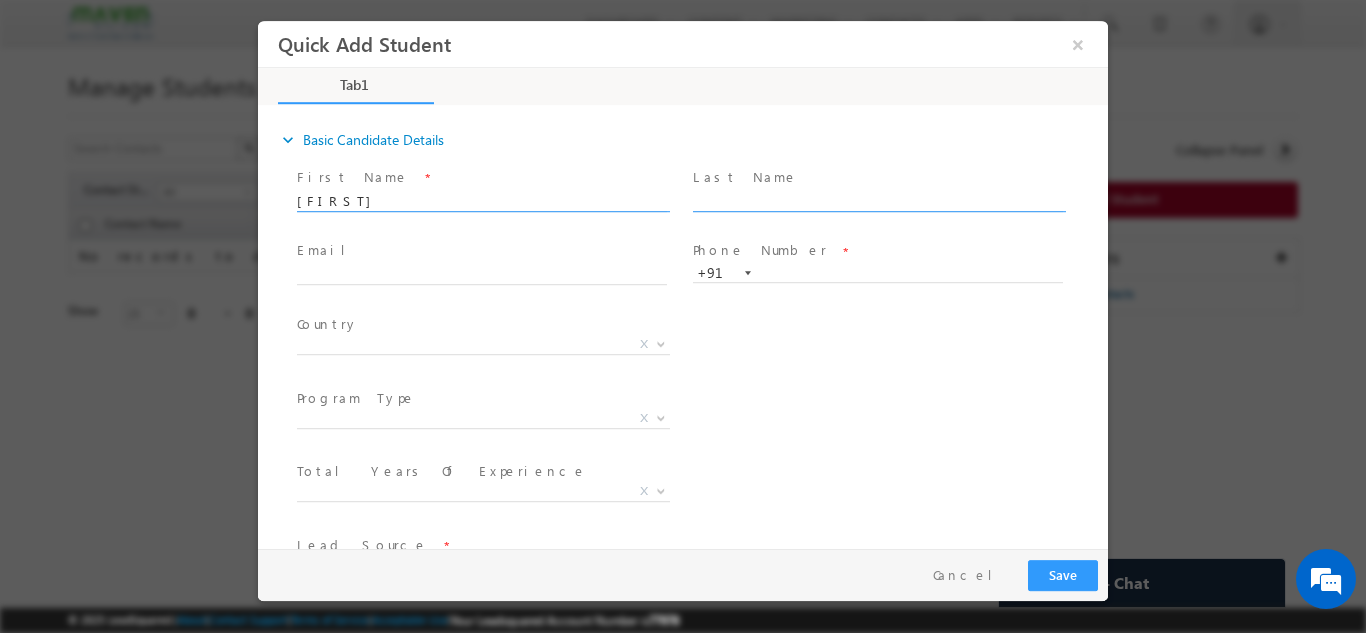 type on "[FIRST]" 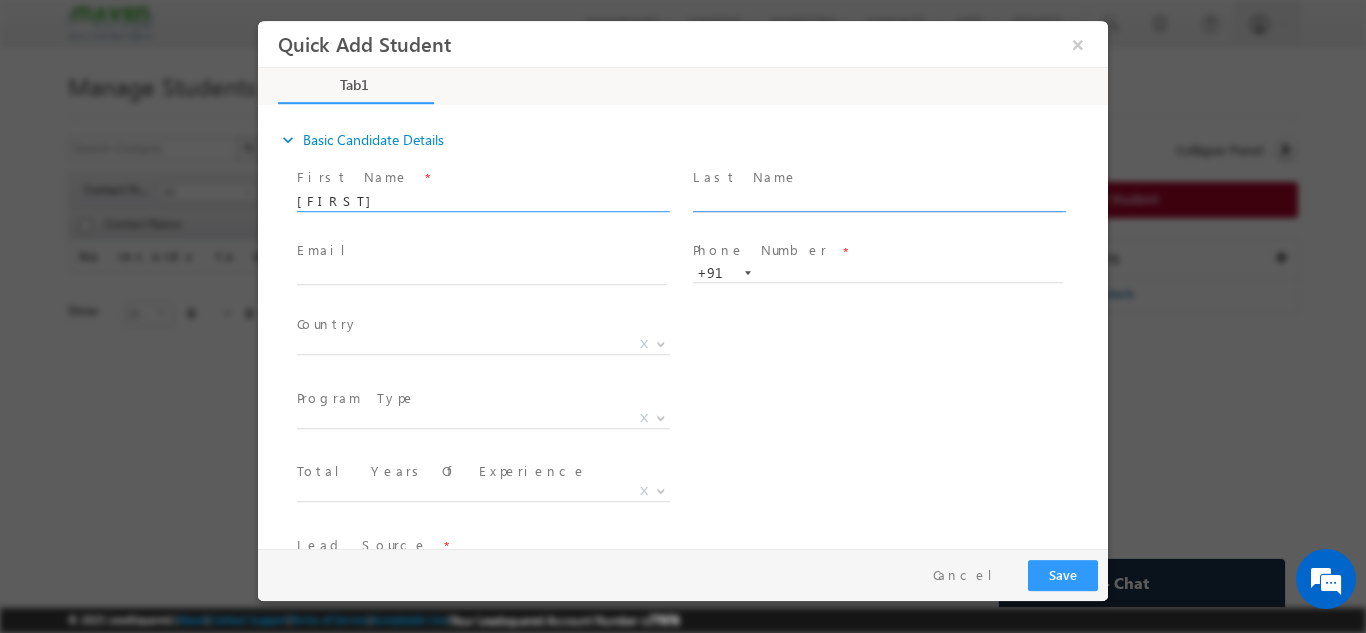 click at bounding box center [878, 201] 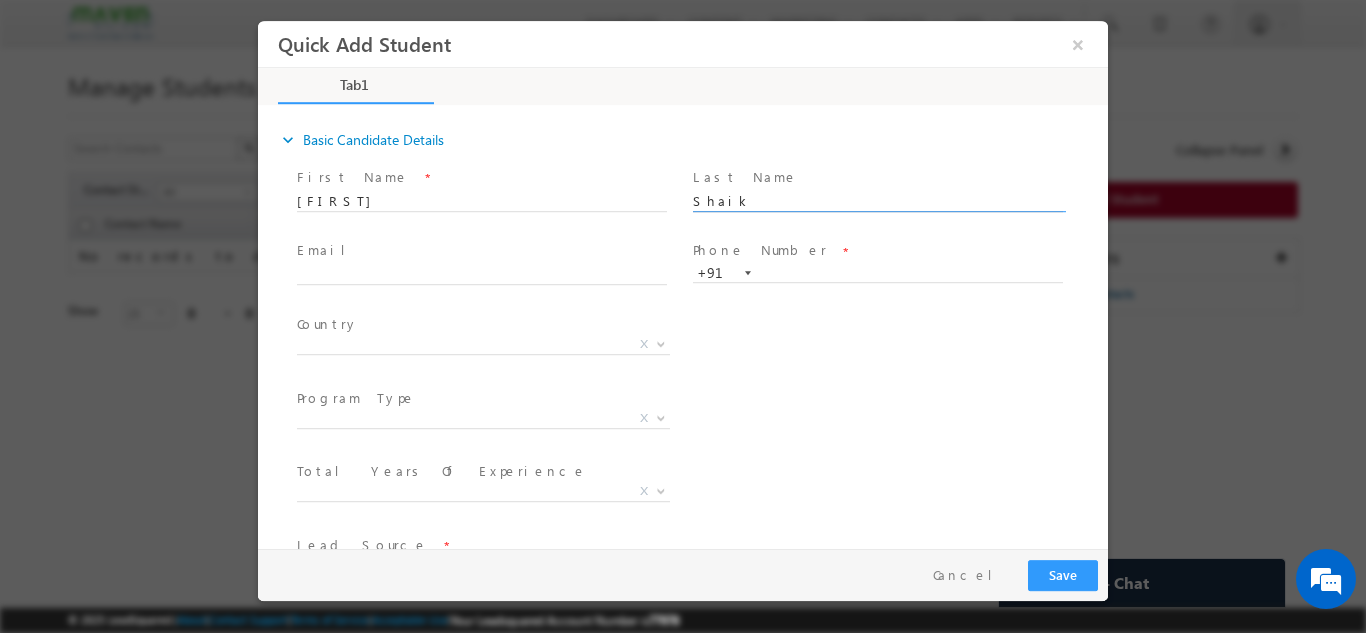 scroll, scrollTop: 0, scrollLeft: 0, axis: both 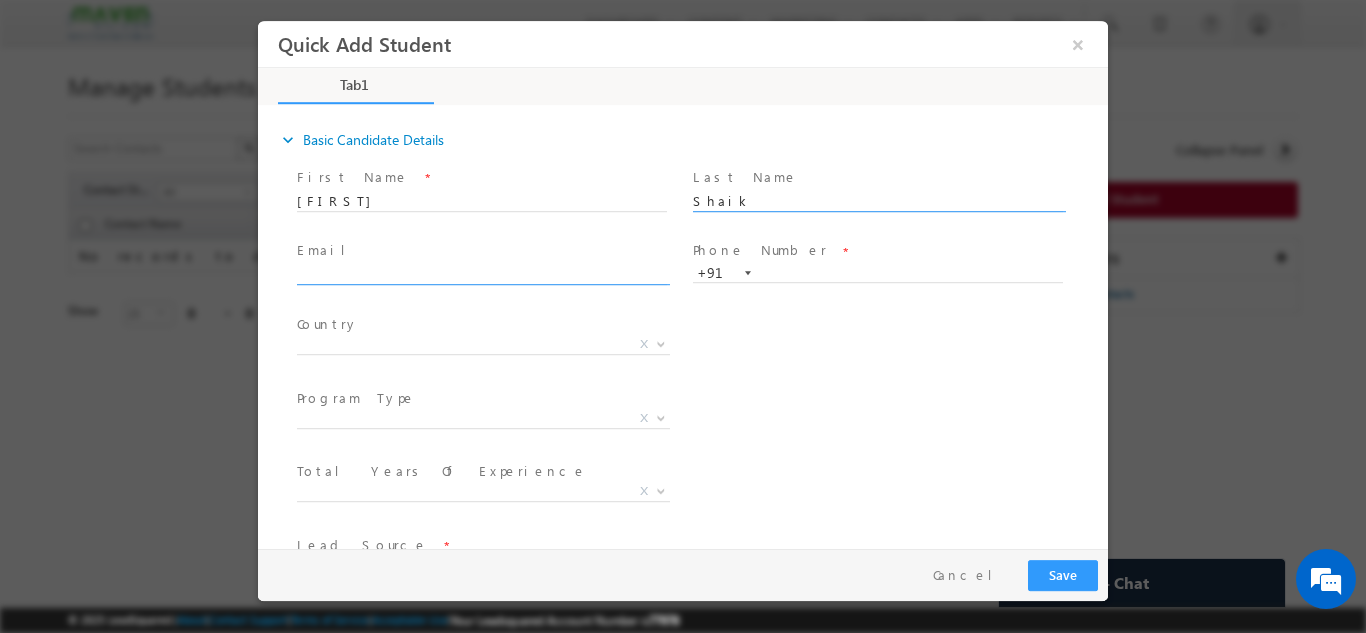 type on "[LAST]" 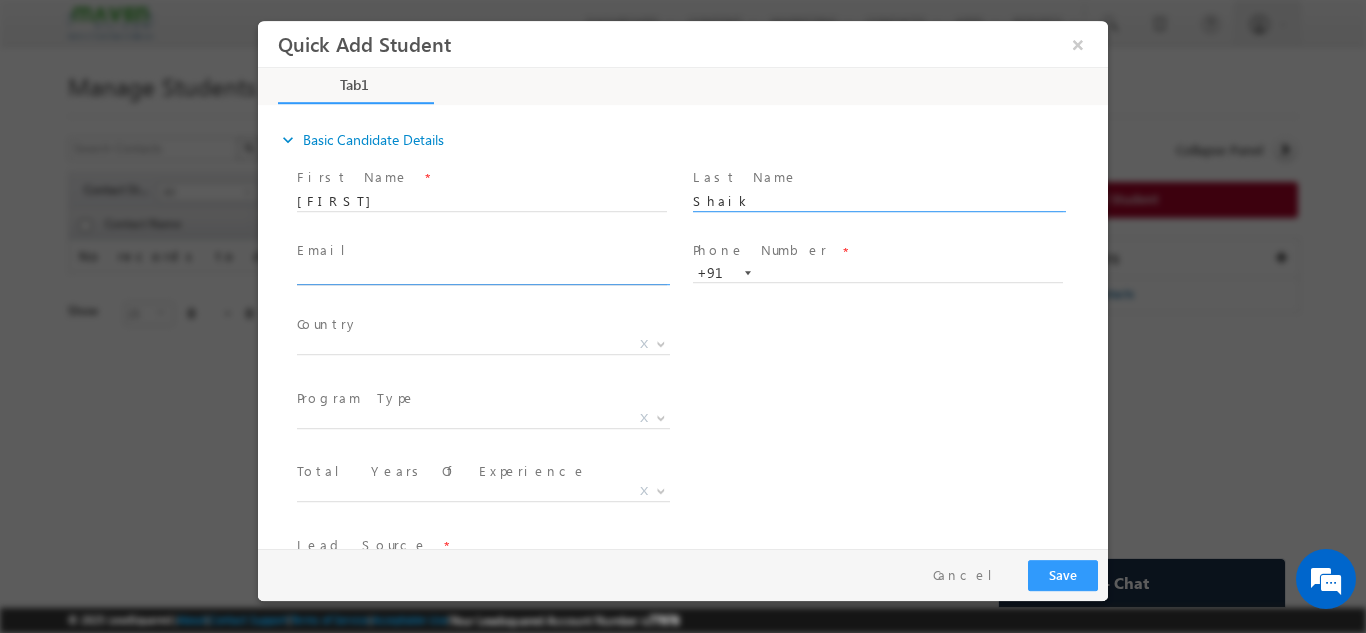 click 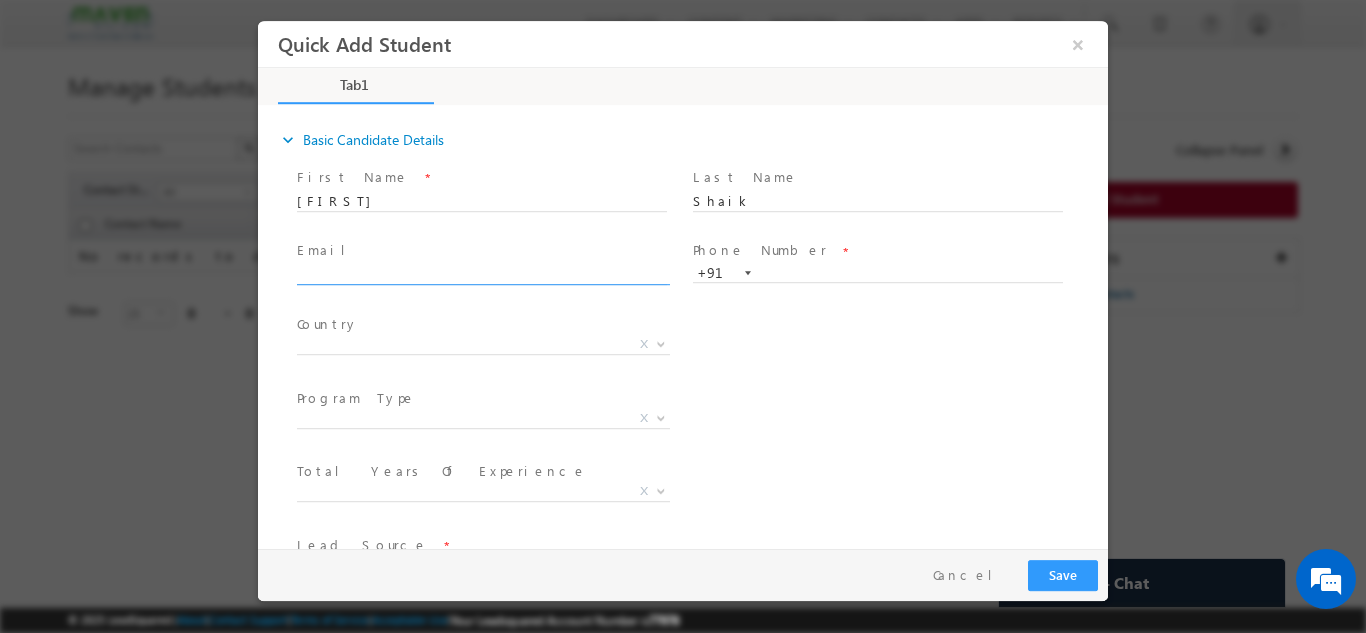 type on "[FIRST].[LAST]@[EXAMPLE].com" 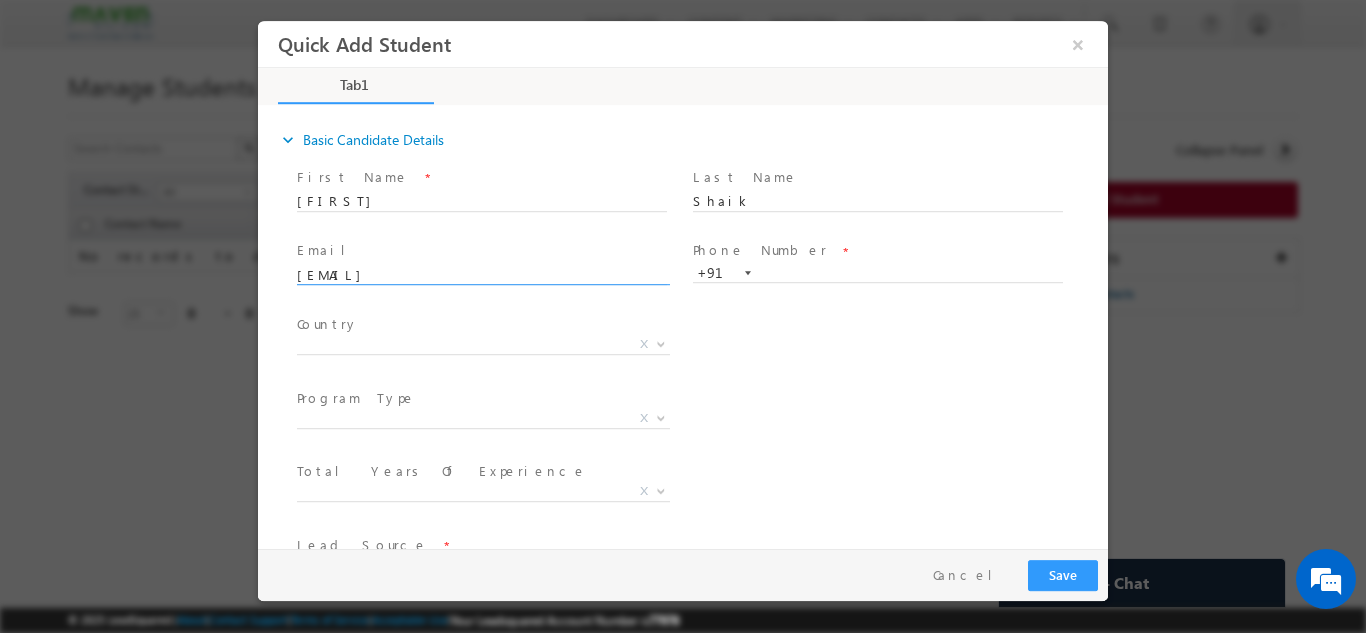 select on "India" 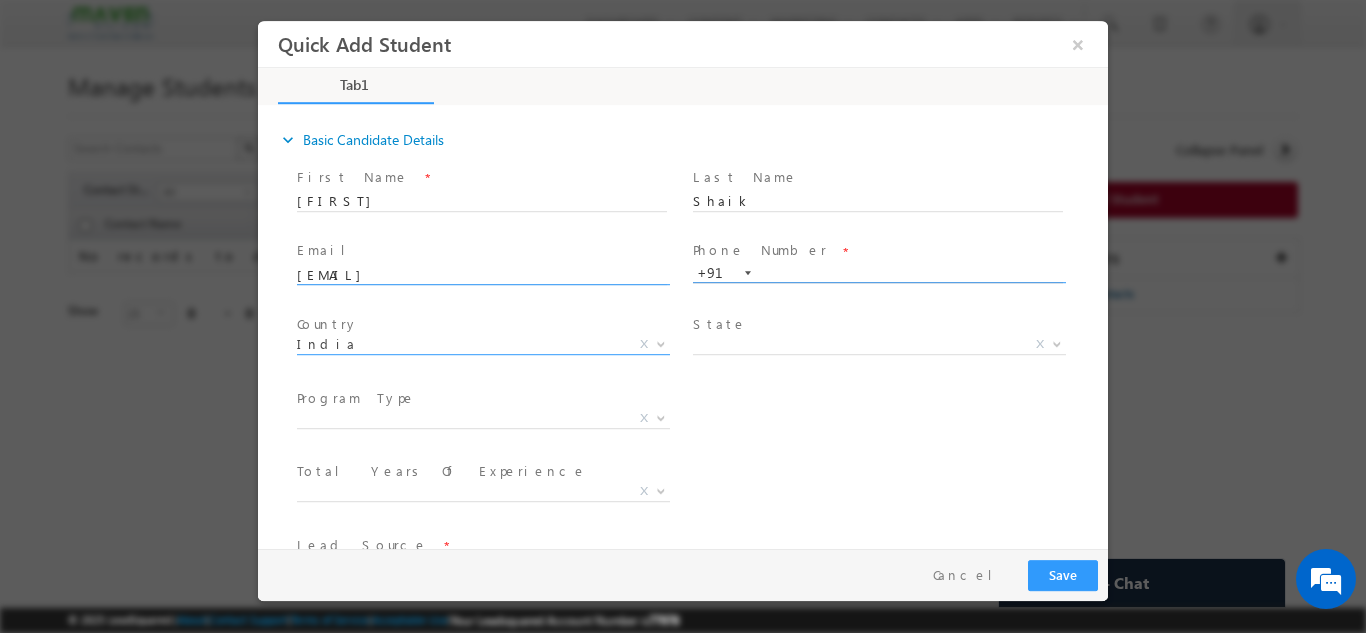 click at bounding box center [878, 273] 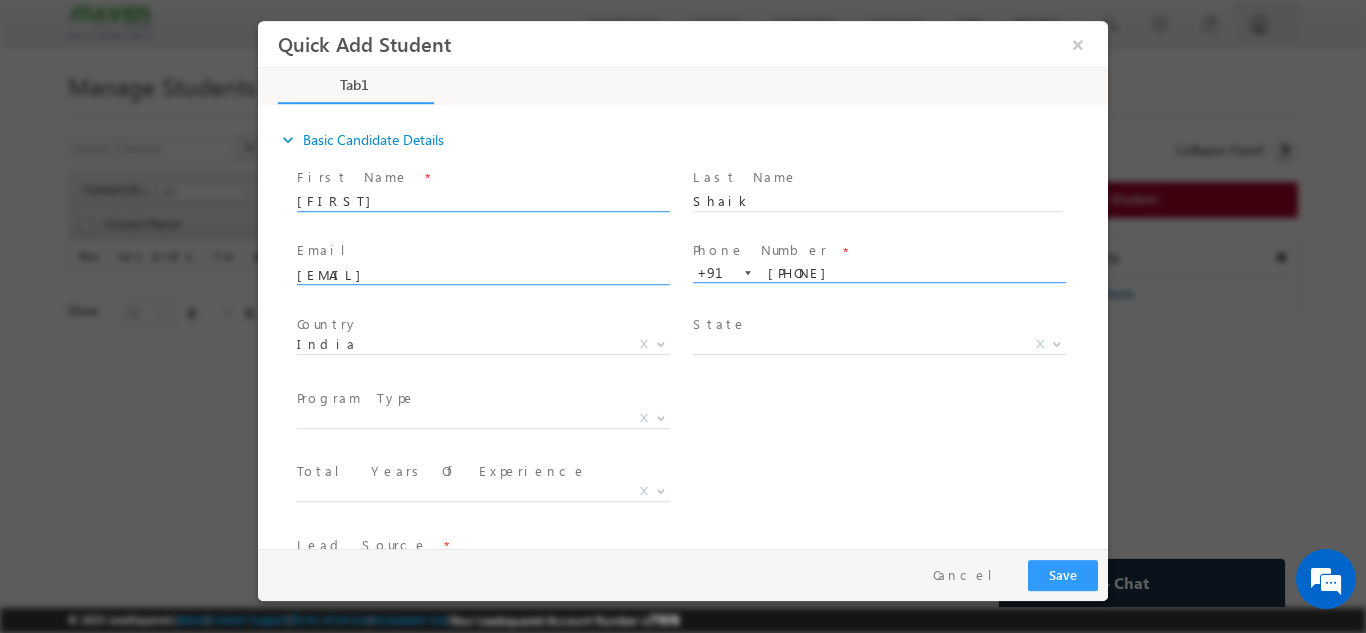 type on "[PHONE]" 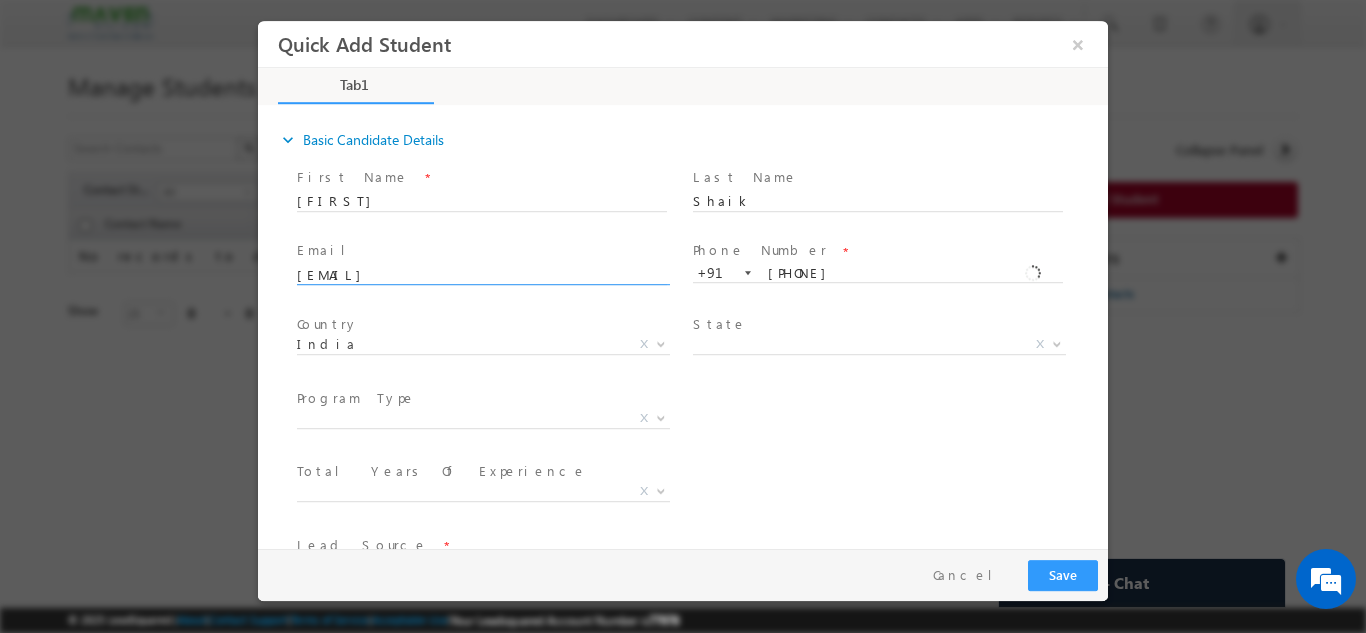 click on "expand_more Basic Candidate Details" at bounding box center (693, 139) 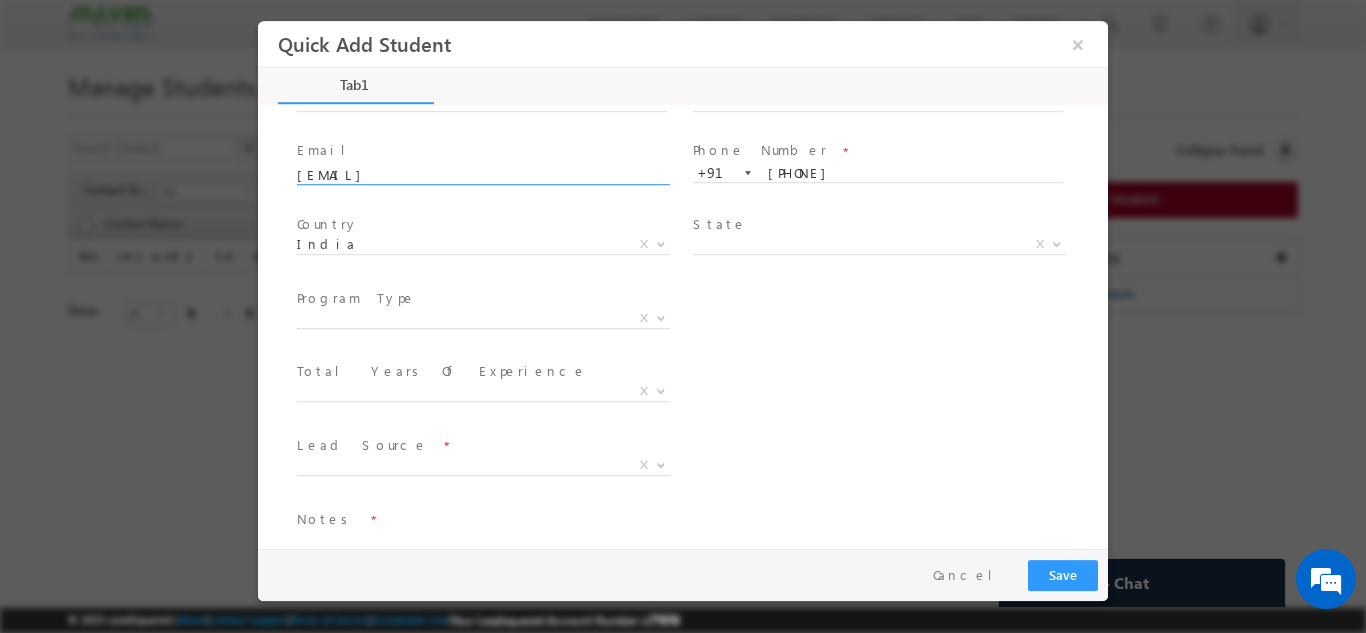 scroll, scrollTop: 137, scrollLeft: 0, axis: vertical 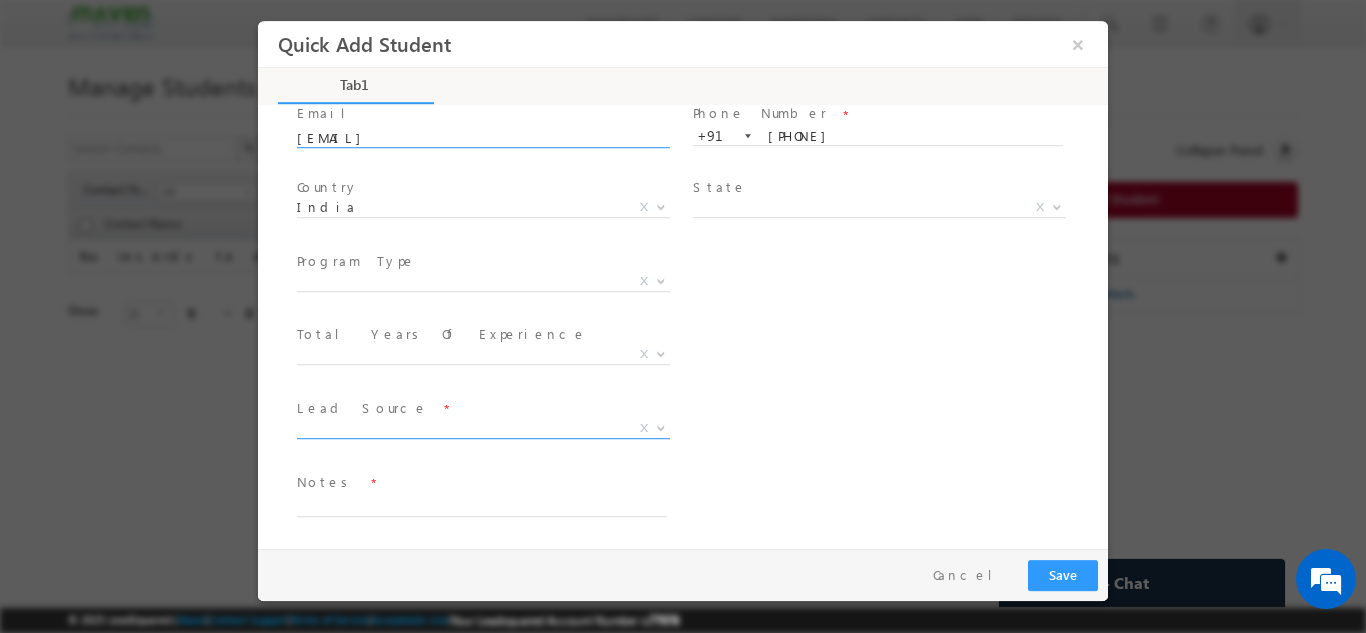 click on "X" at bounding box center (483, 428) 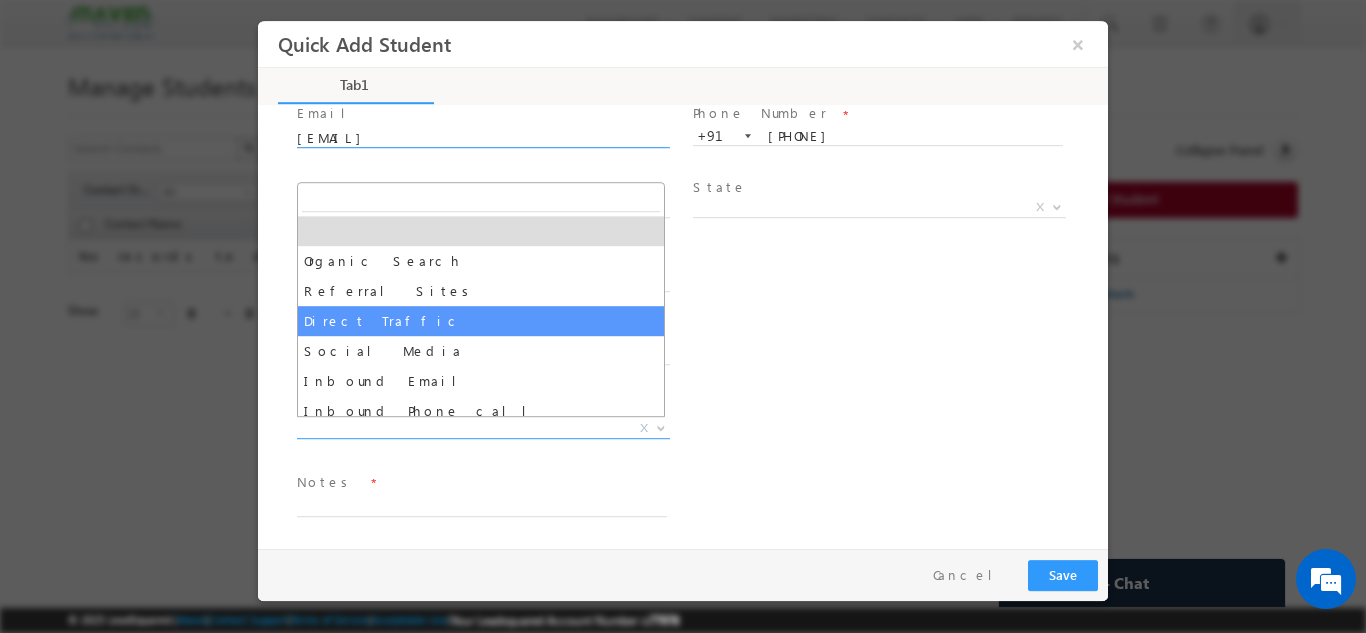 click on "Program Category
*
Offline
Blended Pro
Blended
Weekend Blended
Self-Paced
X
Total Years Of Experience
*
0-1 Year
2-5 Years
6-9 Years
10+ Years
X" at bounding box center [700, 357] 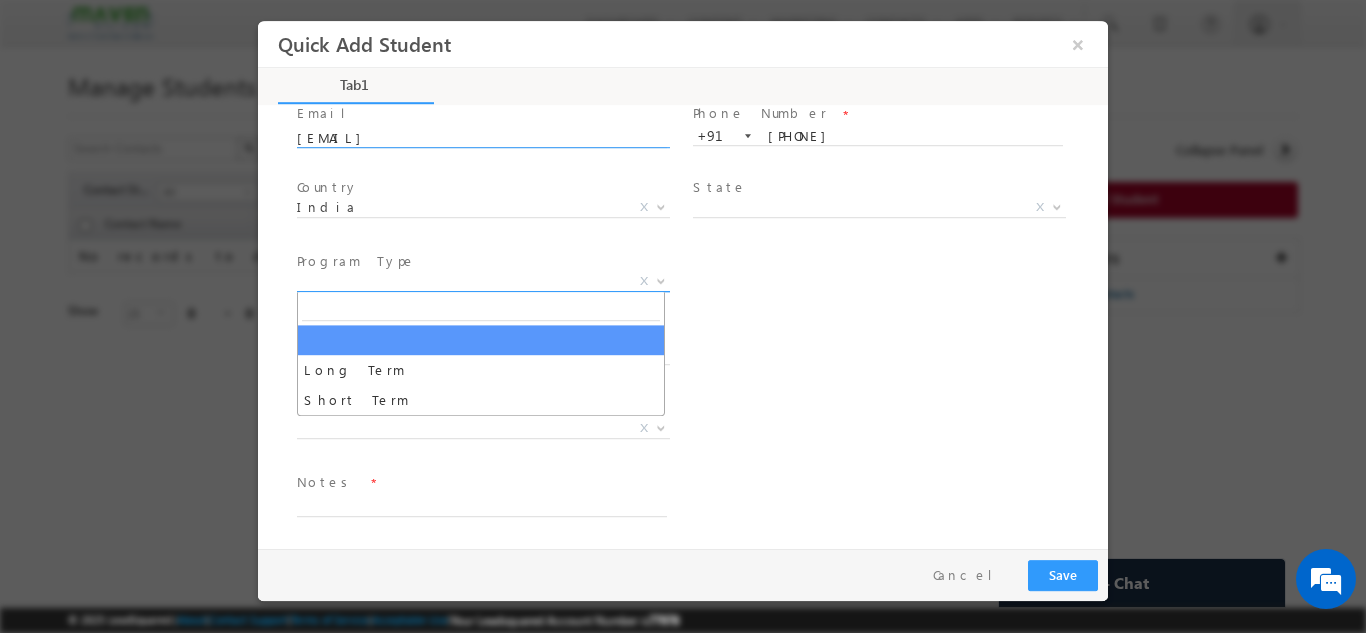 click on "X" at bounding box center [483, 281] 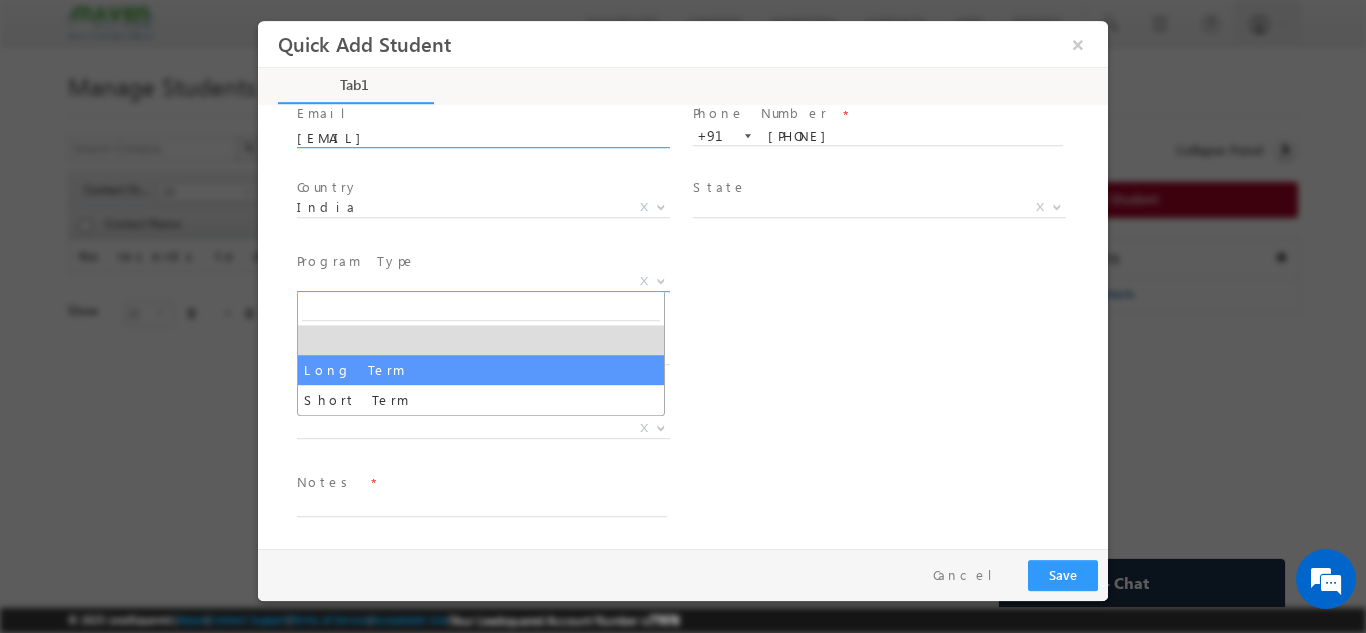 select on "Long Term" 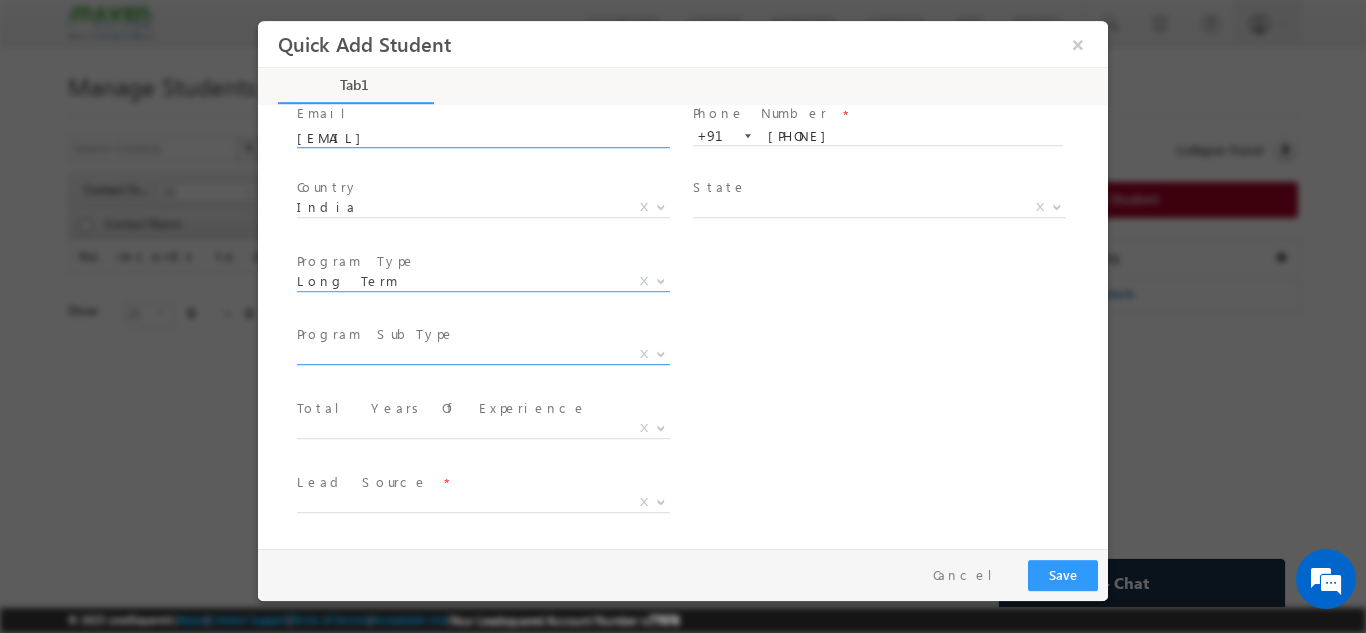 click on "X" at bounding box center (483, 354) 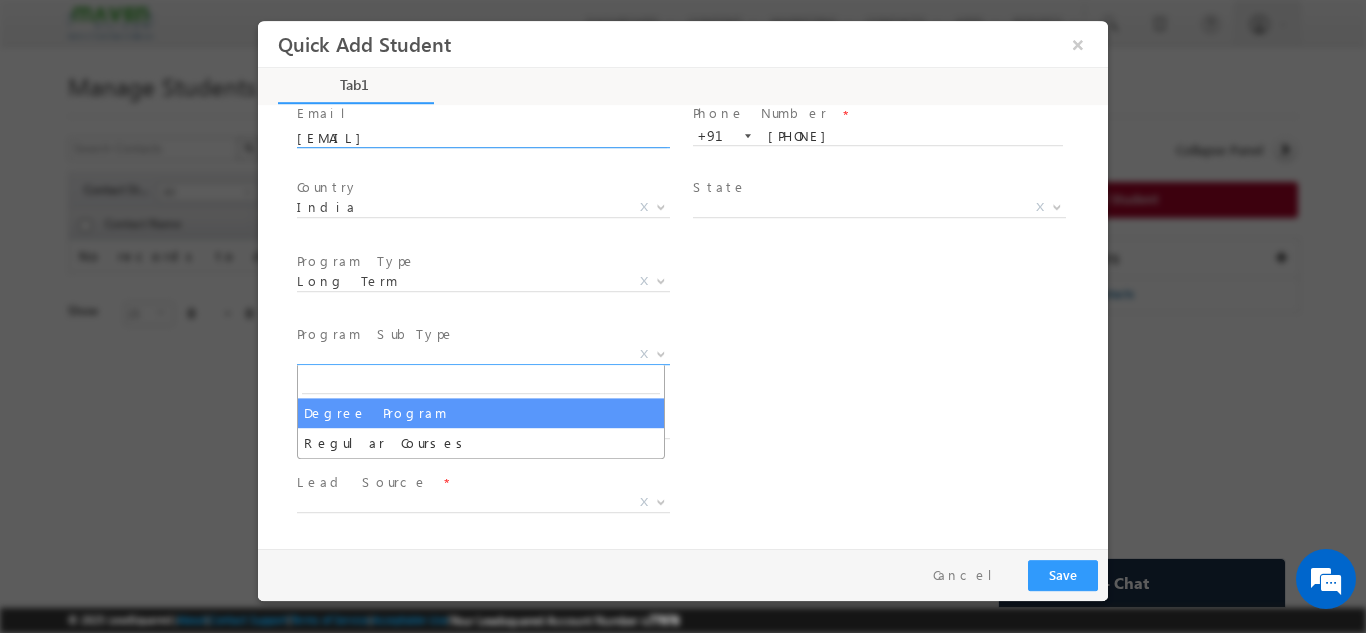 select on "Degree Program" 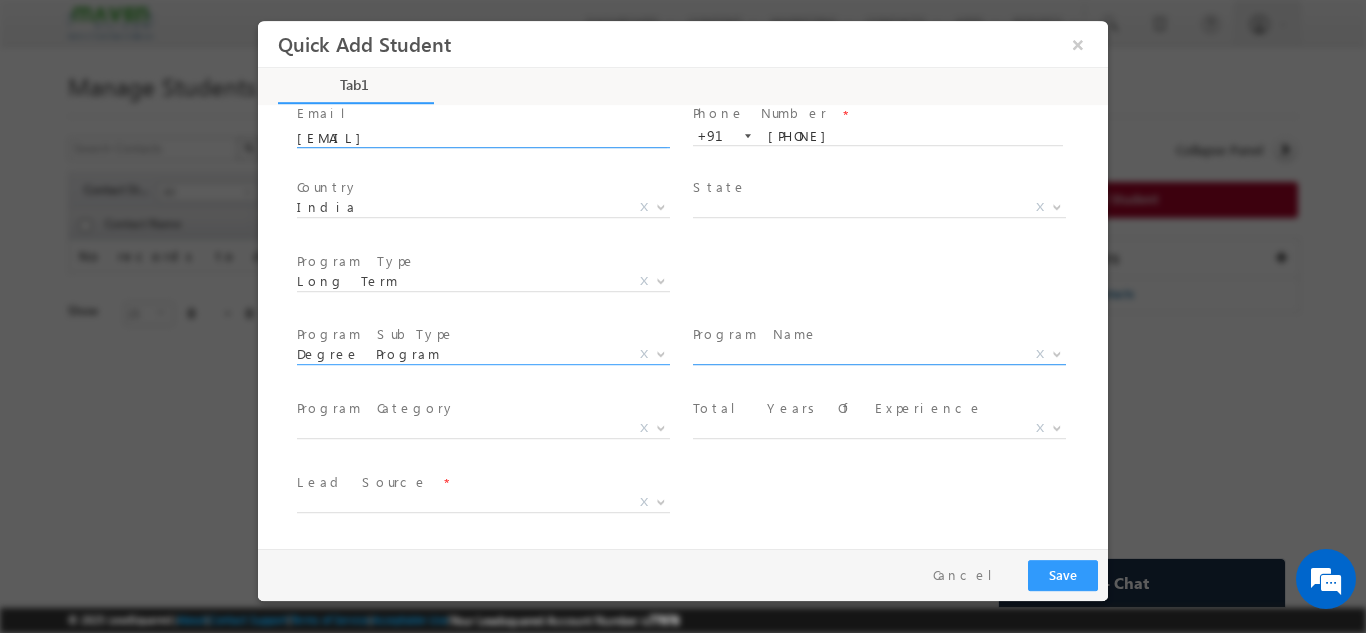 click on "X" at bounding box center (879, 354) 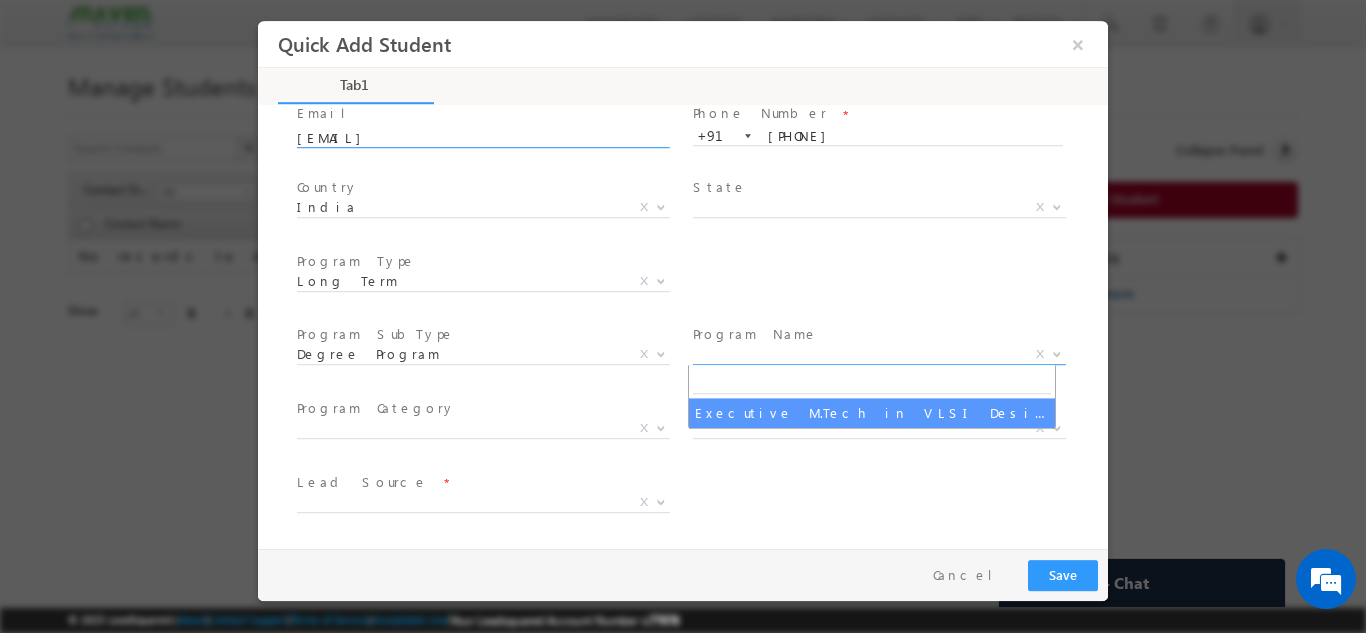 select on "Executive M.Tech in VLSI Design" 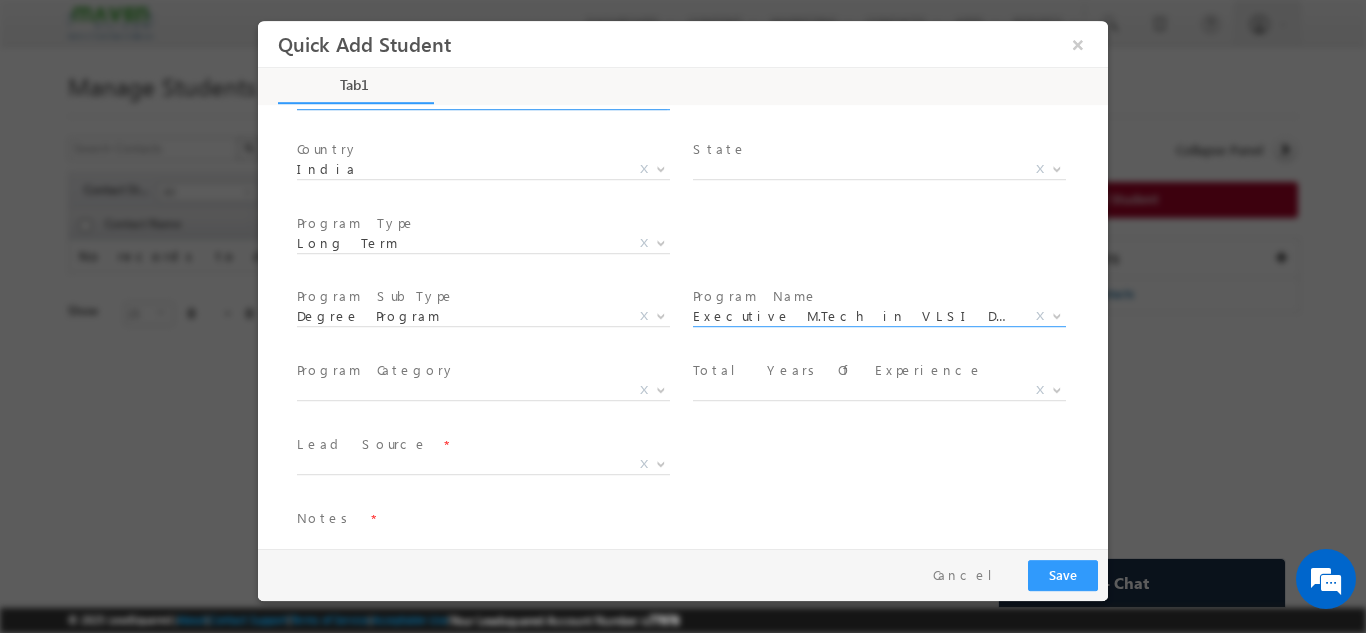 scroll, scrollTop: 211, scrollLeft: 0, axis: vertical 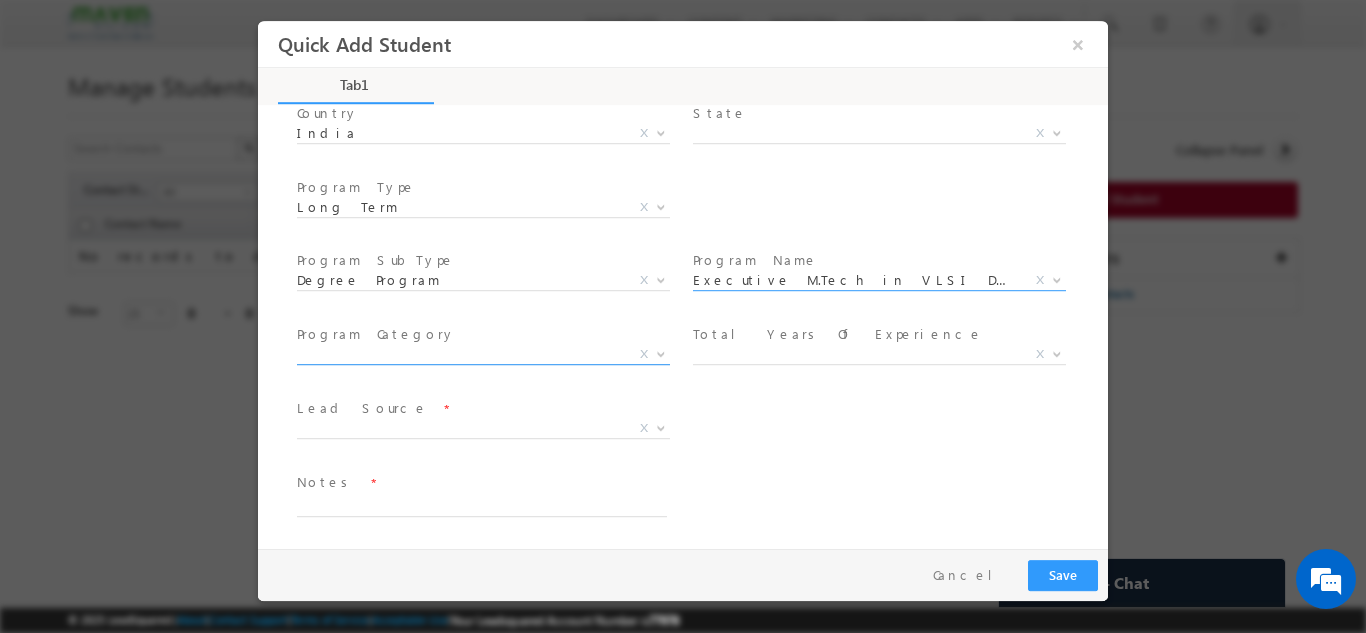 click on "X" at bounding box center [483, 354] 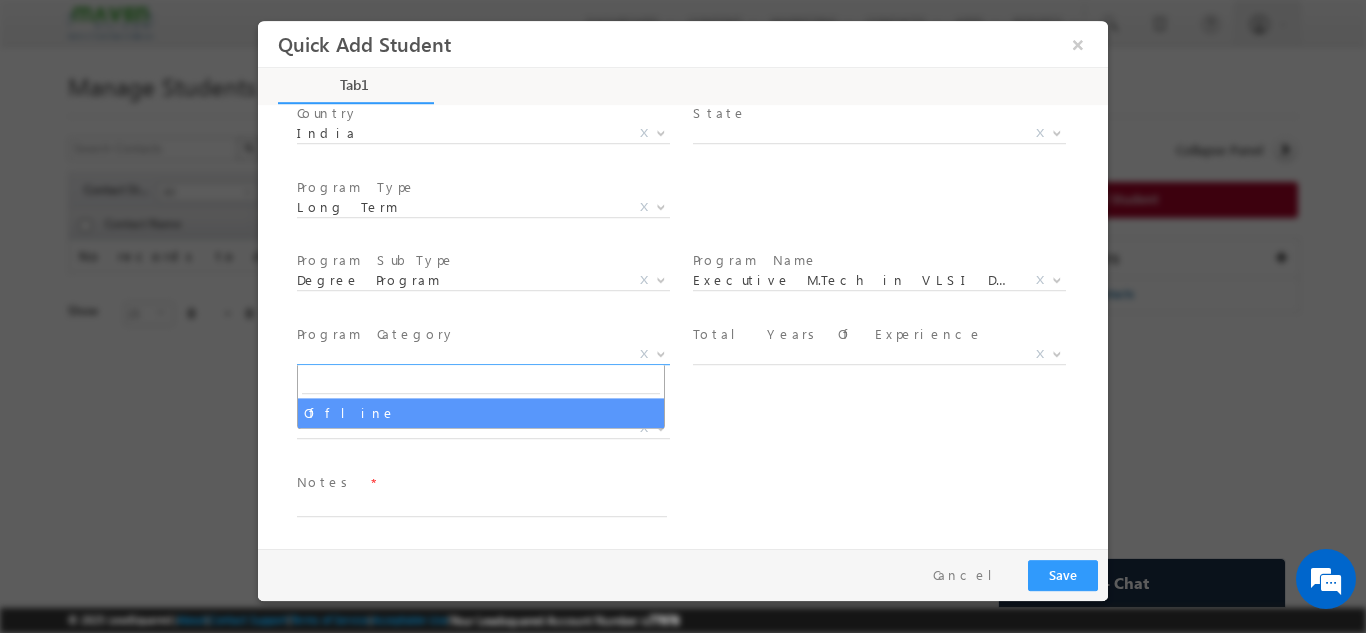 select on "Offline" 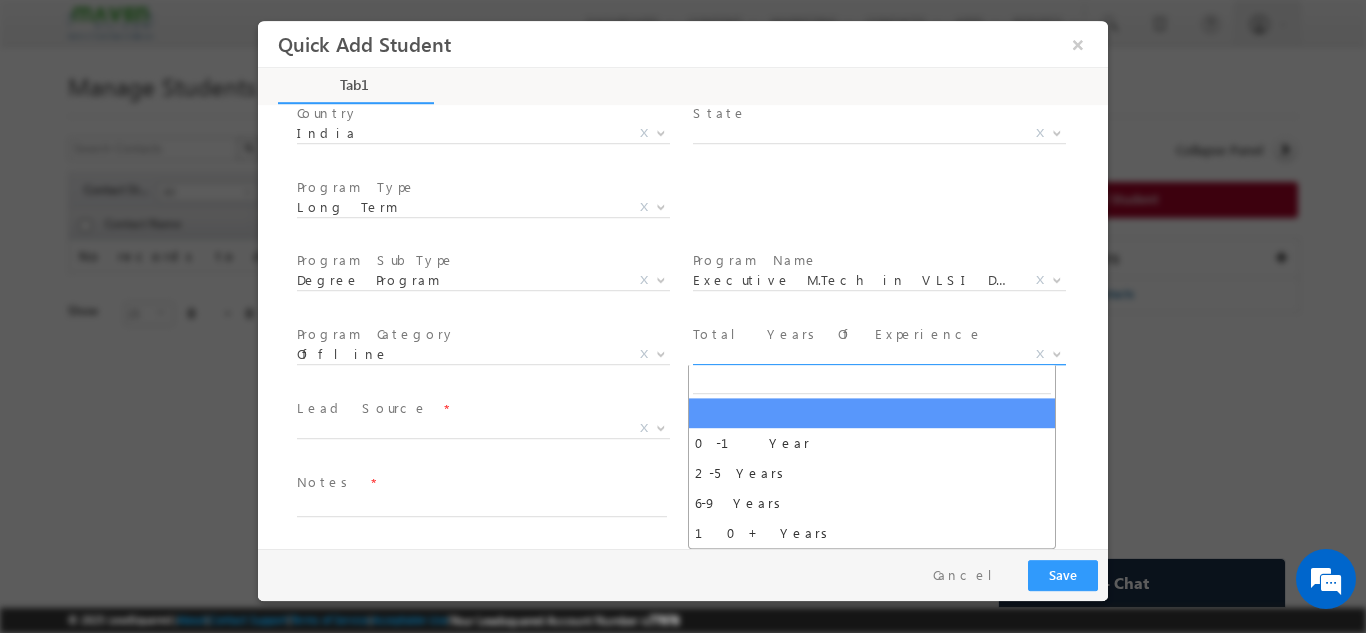 click on "X" at bounding box center (879, 354) 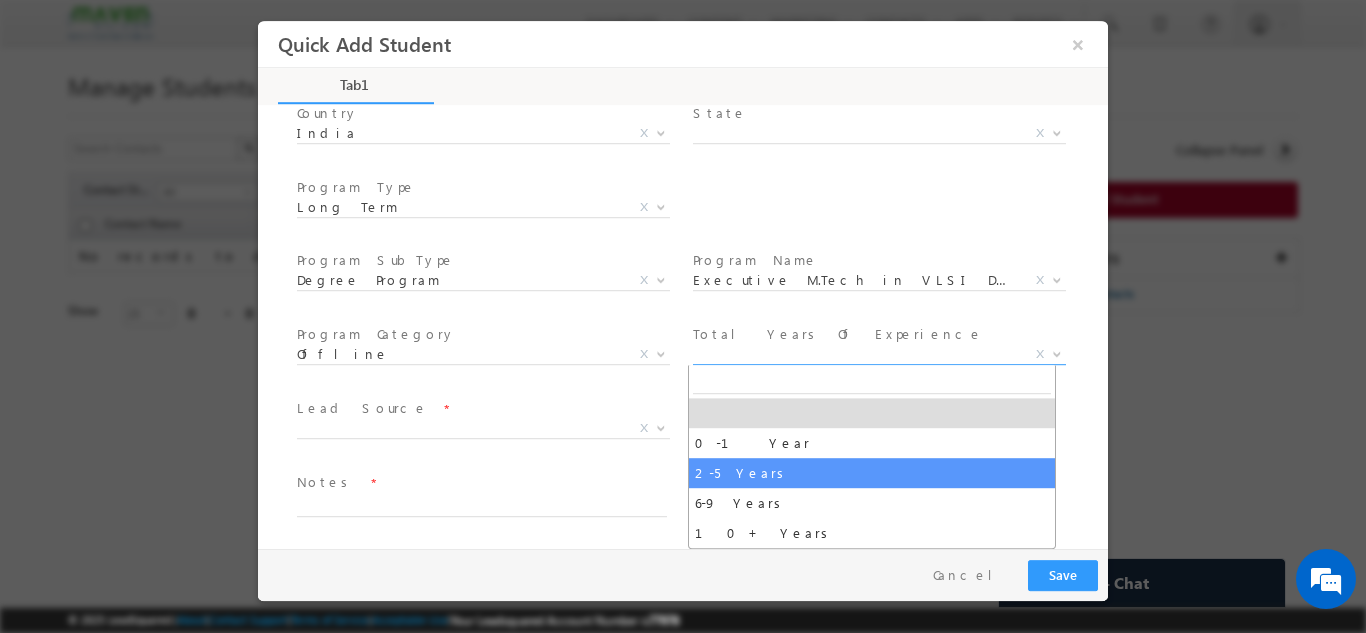select on "2-5 Years" 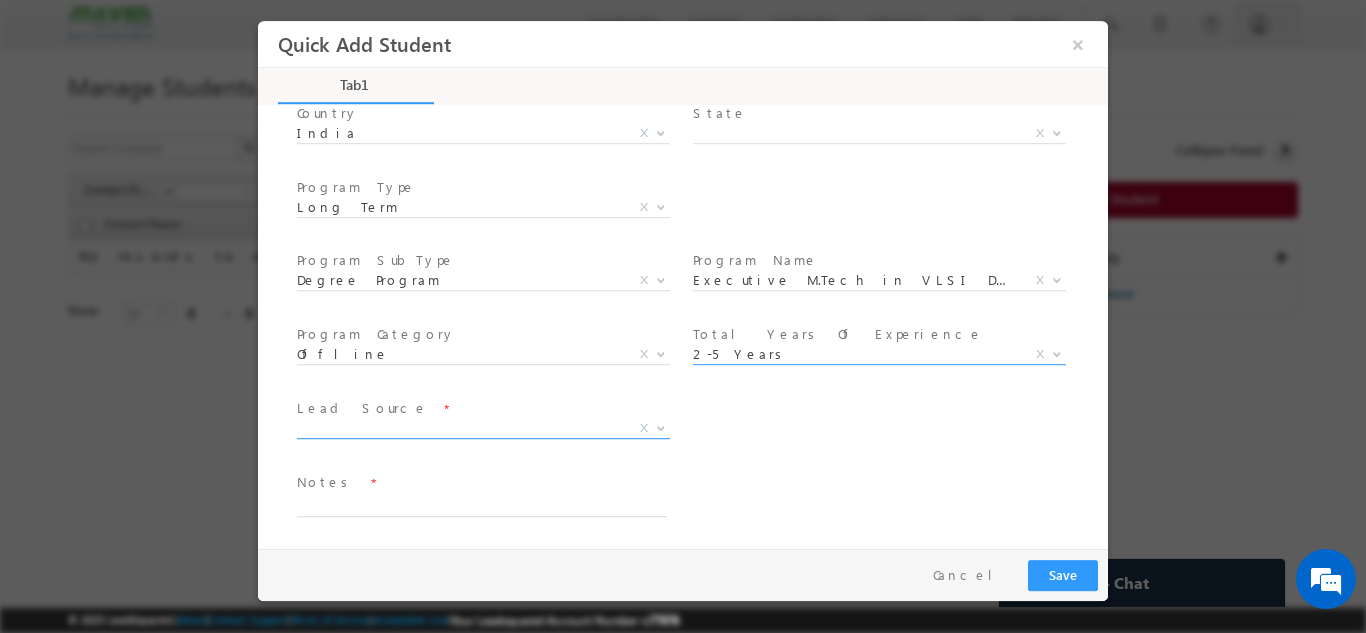 click on "X" at bounding box center (483, 428) 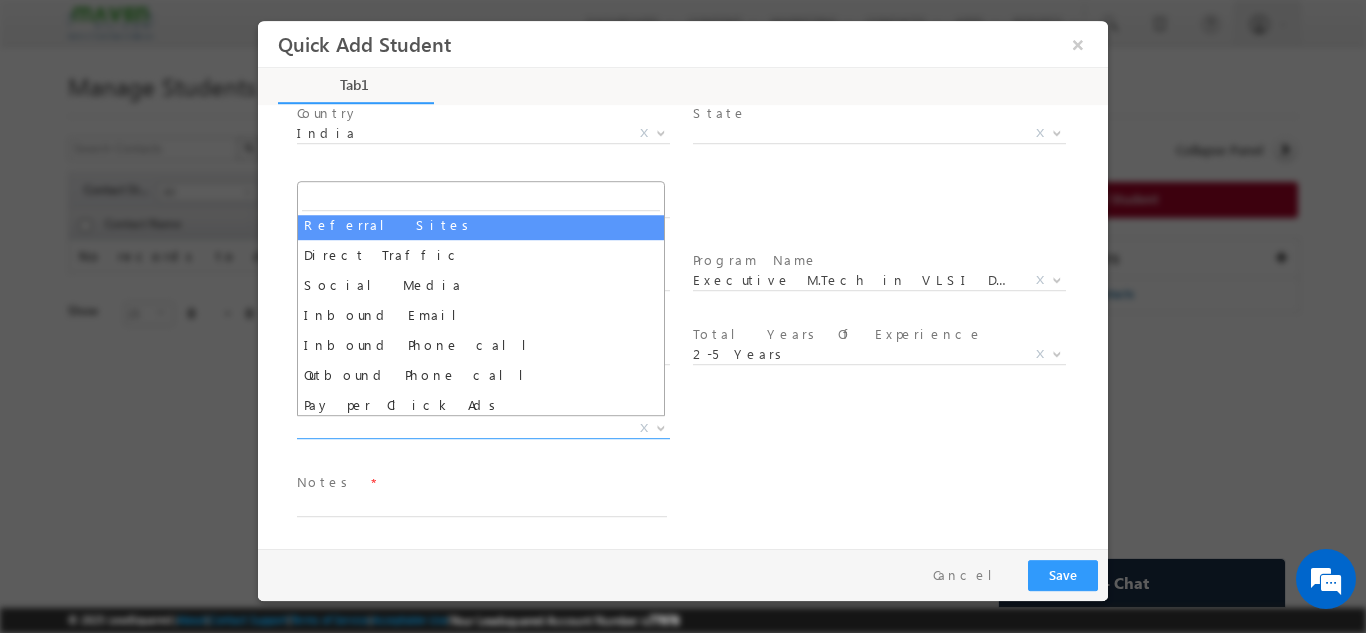 scroll, scrollTop: 100, scrollLeft: 0, axis: vertical 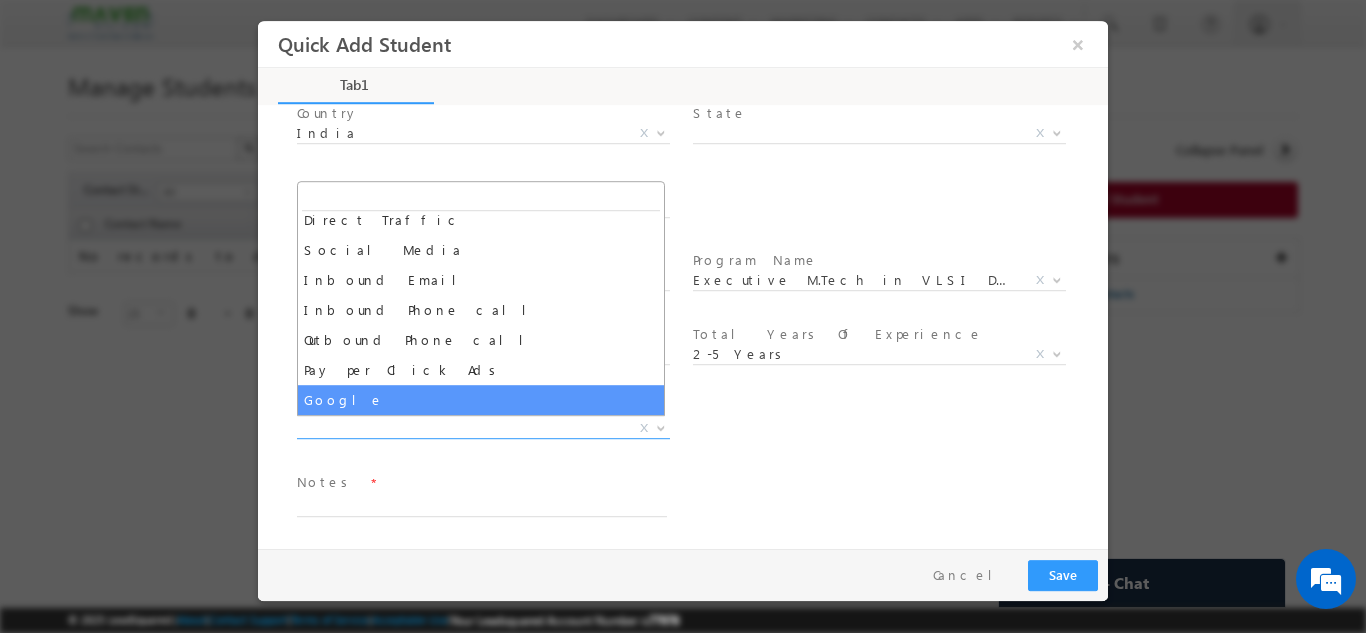 select on "Google" 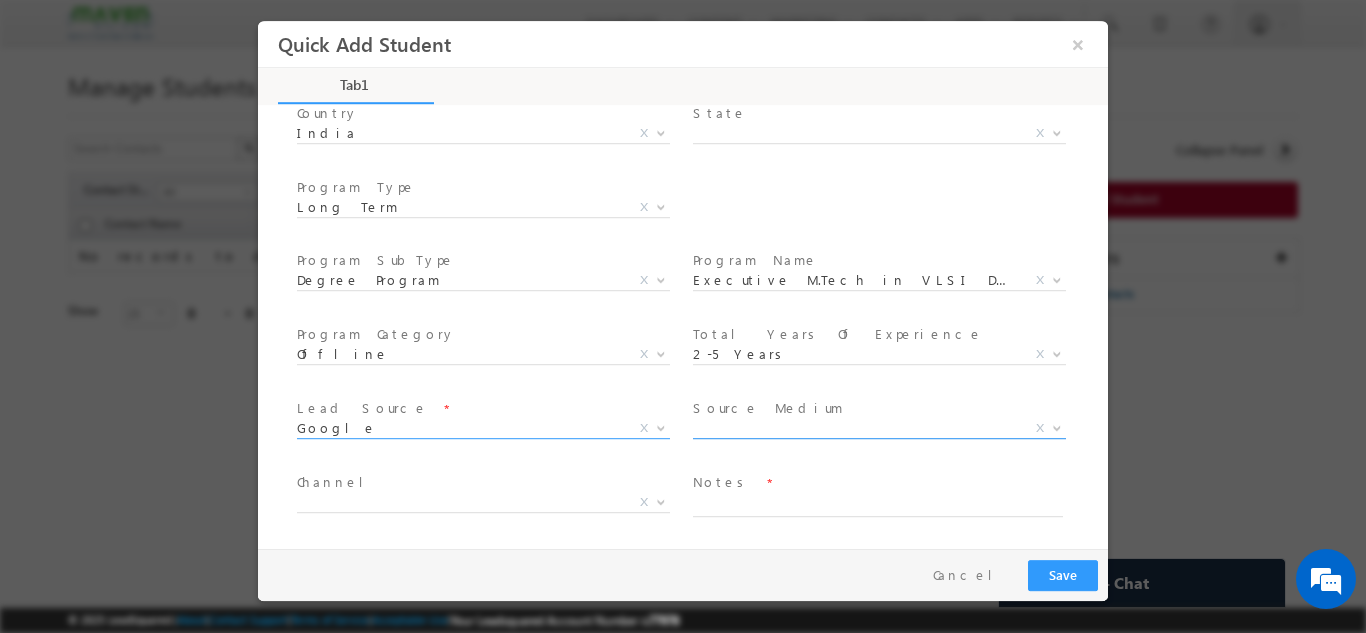 click on "X" at bounding box center [879, 428] 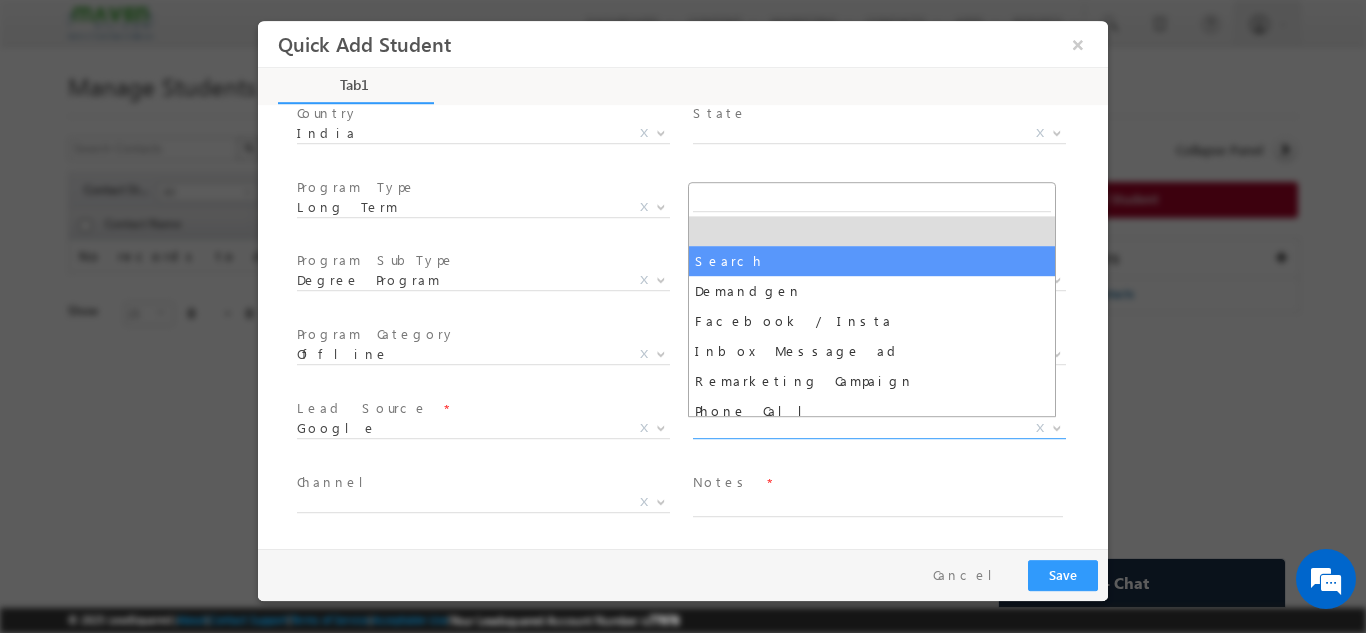 select on "Search" 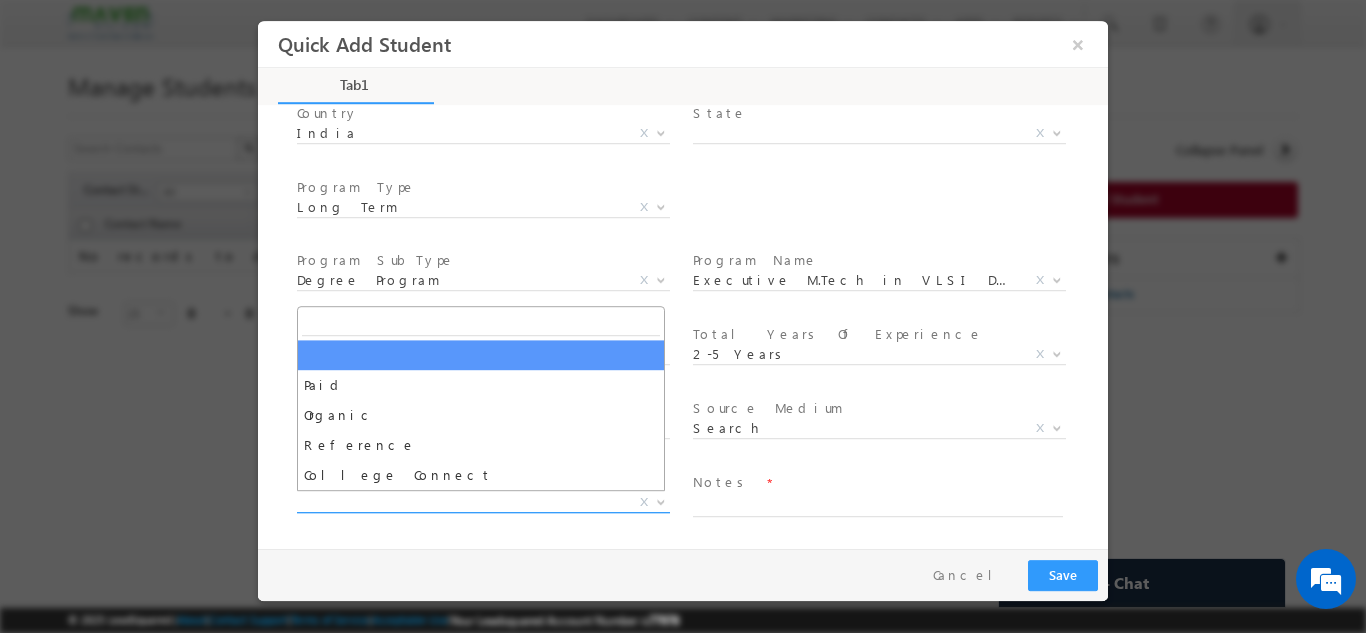click on "X" at bounding box center [483, 502] 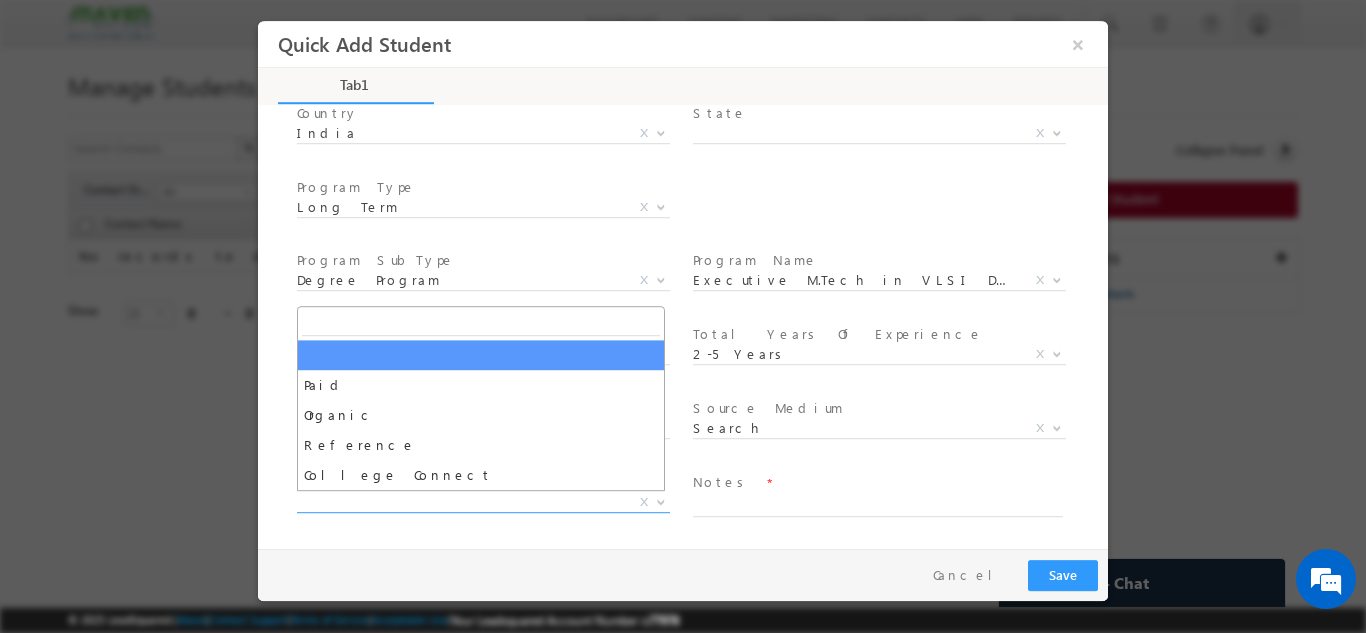 click on "Notes
*" at bounding box center (887, 504) 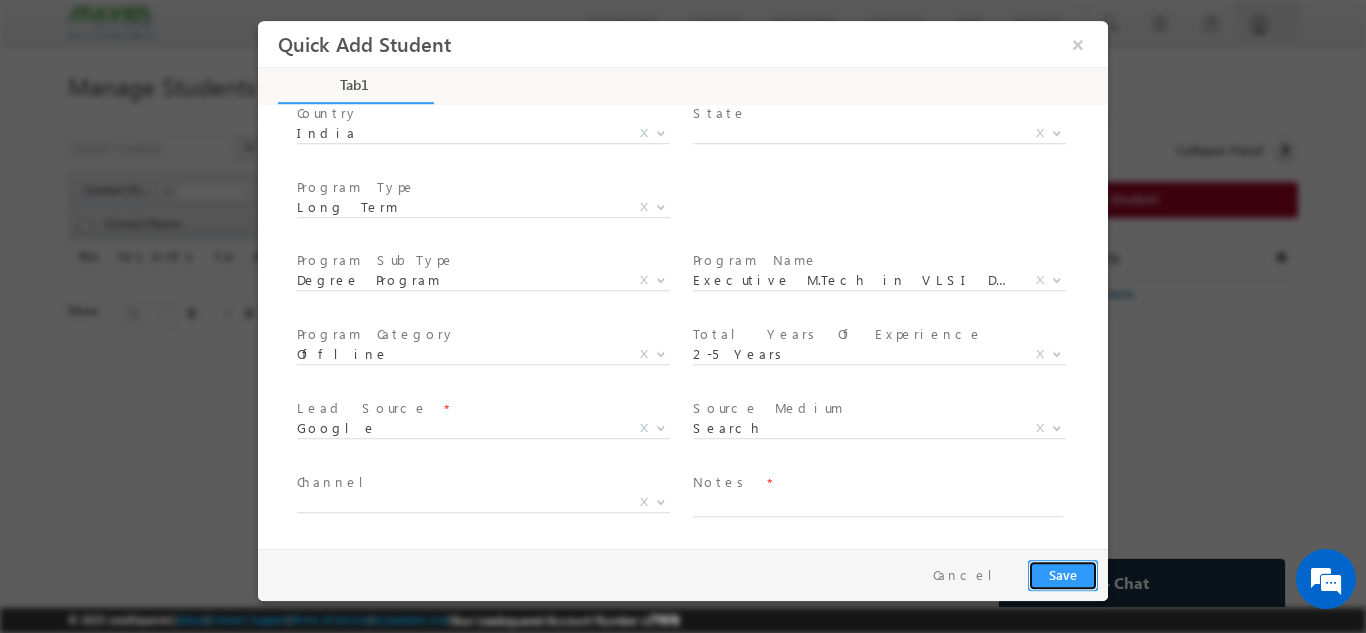 click on "Save" at bounding box center (1063, 574) 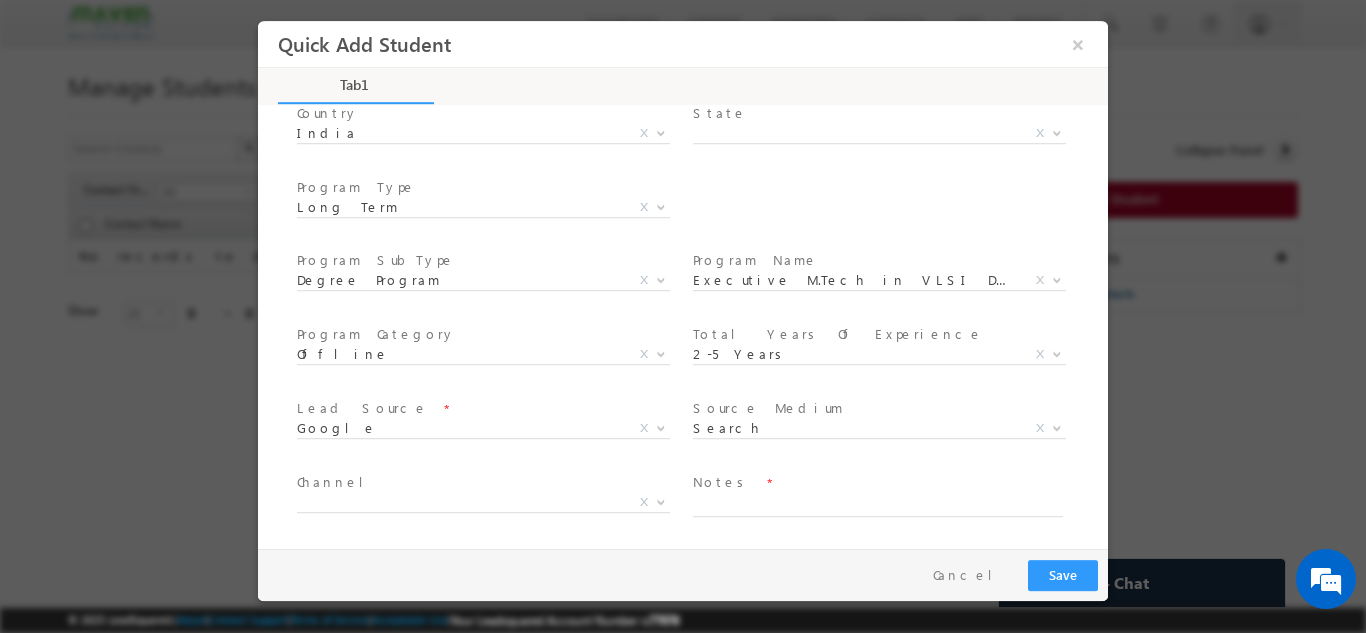 scroll, scrollTop: 206, scrollLeft: 0, axis: vertical 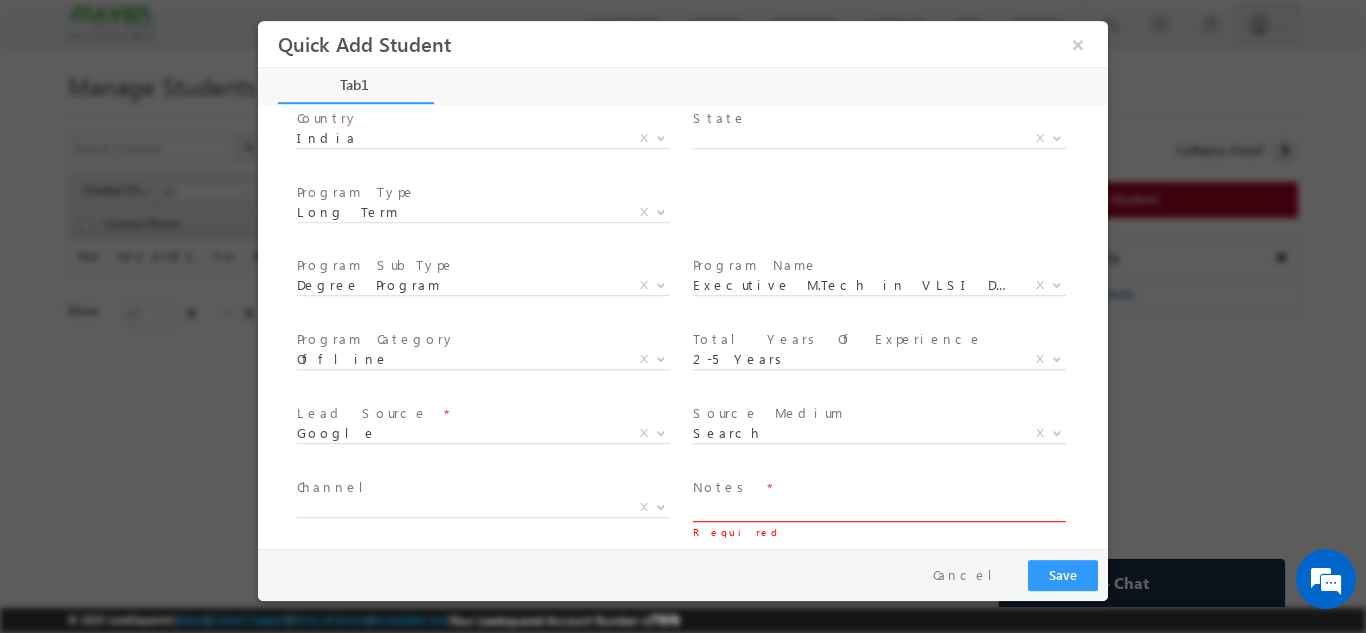 click at bounding box center [878, 509] 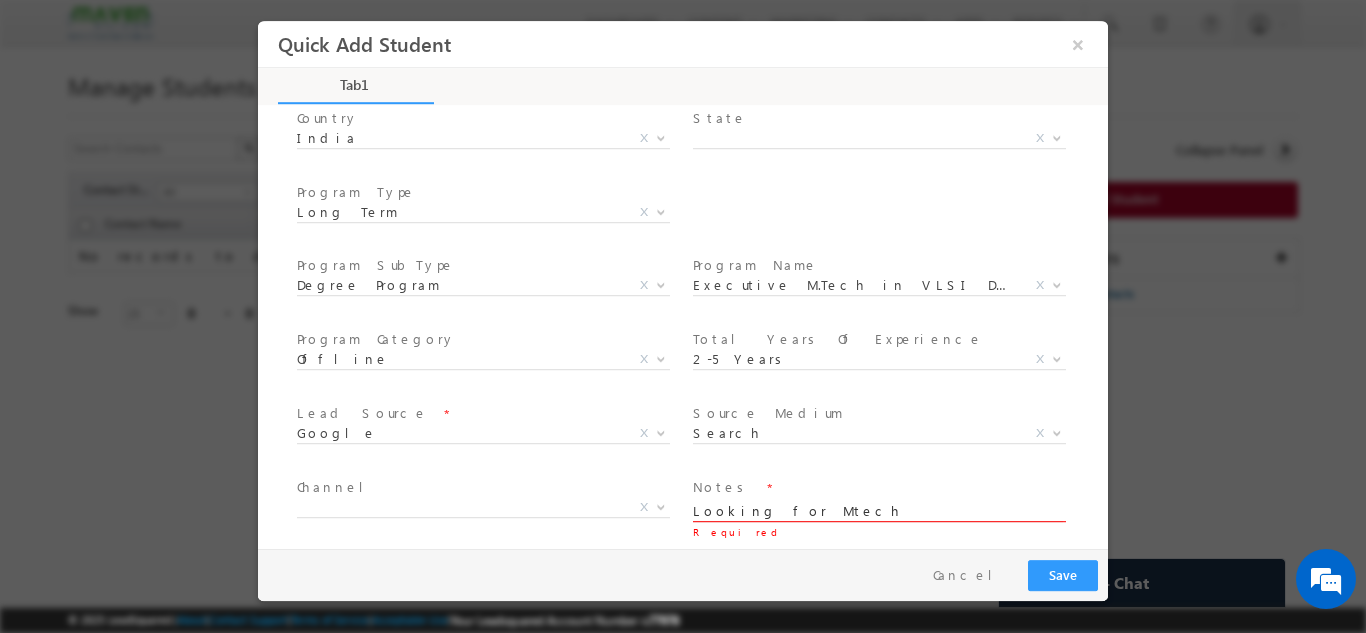 type on "Looking for Mtech" 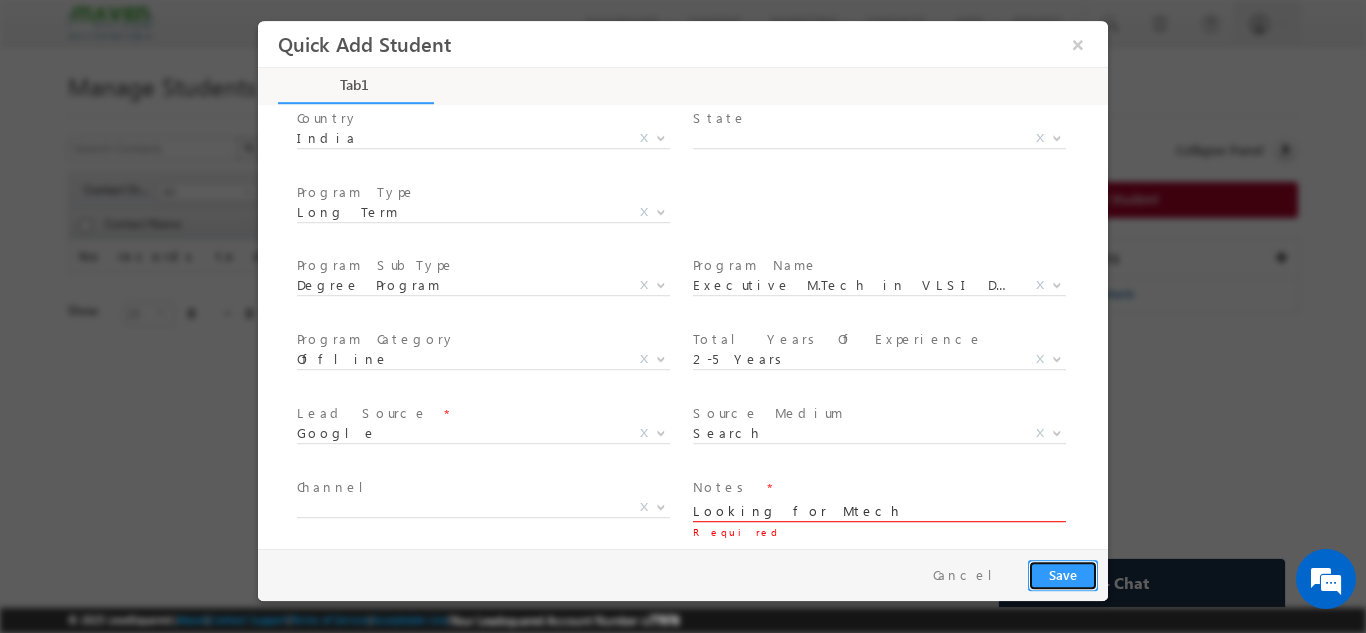click on "Save" at bounding box center [1063, 574] 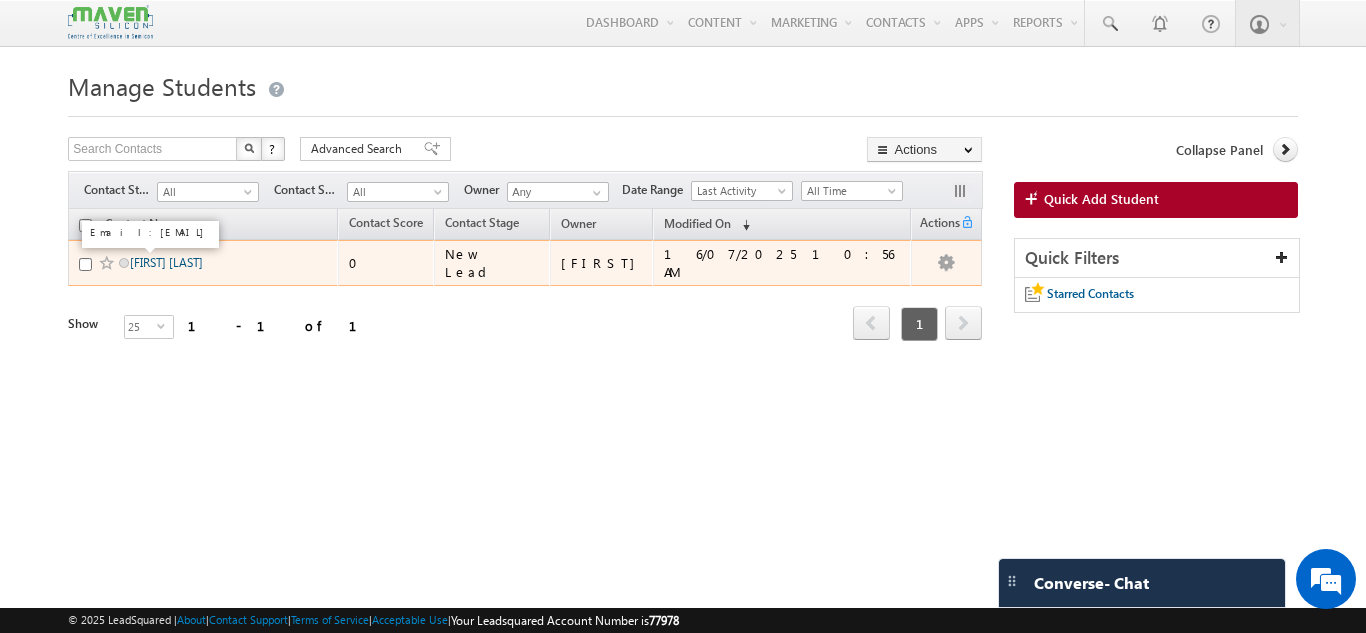 click on "[FIRST] [LAST]" at bounding box center (166, 262) 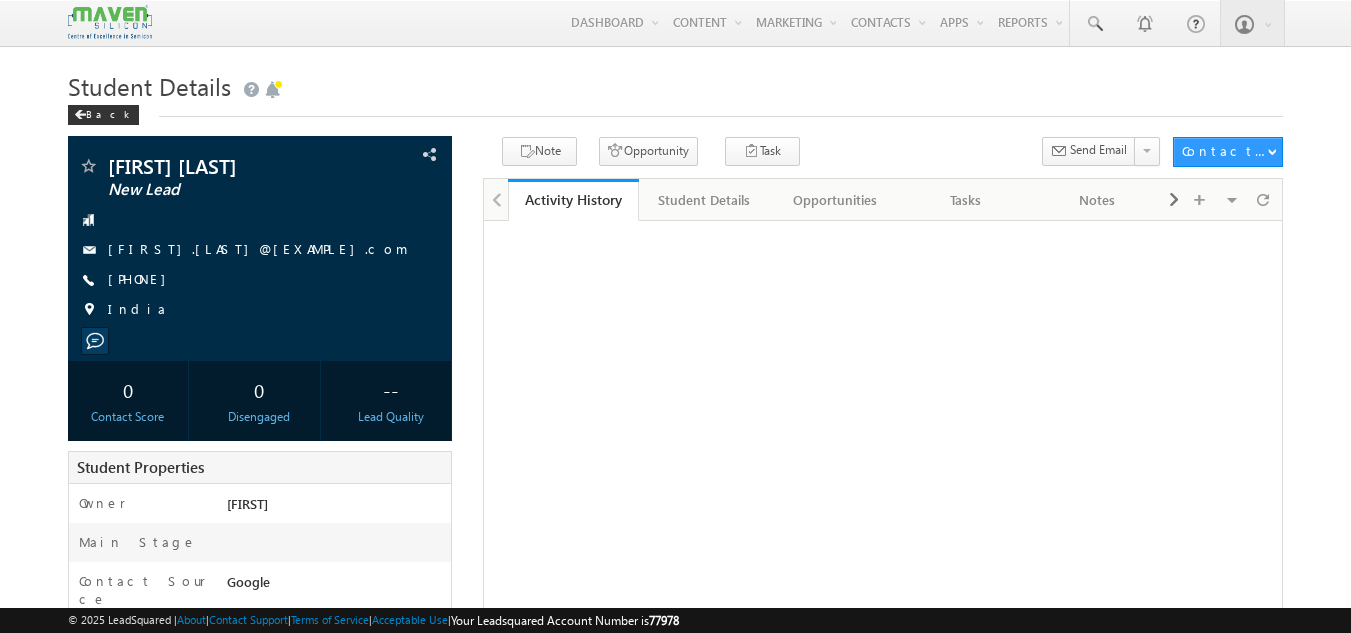 scroll, scrollTop: 0, scrollLeft: 0, axis: both 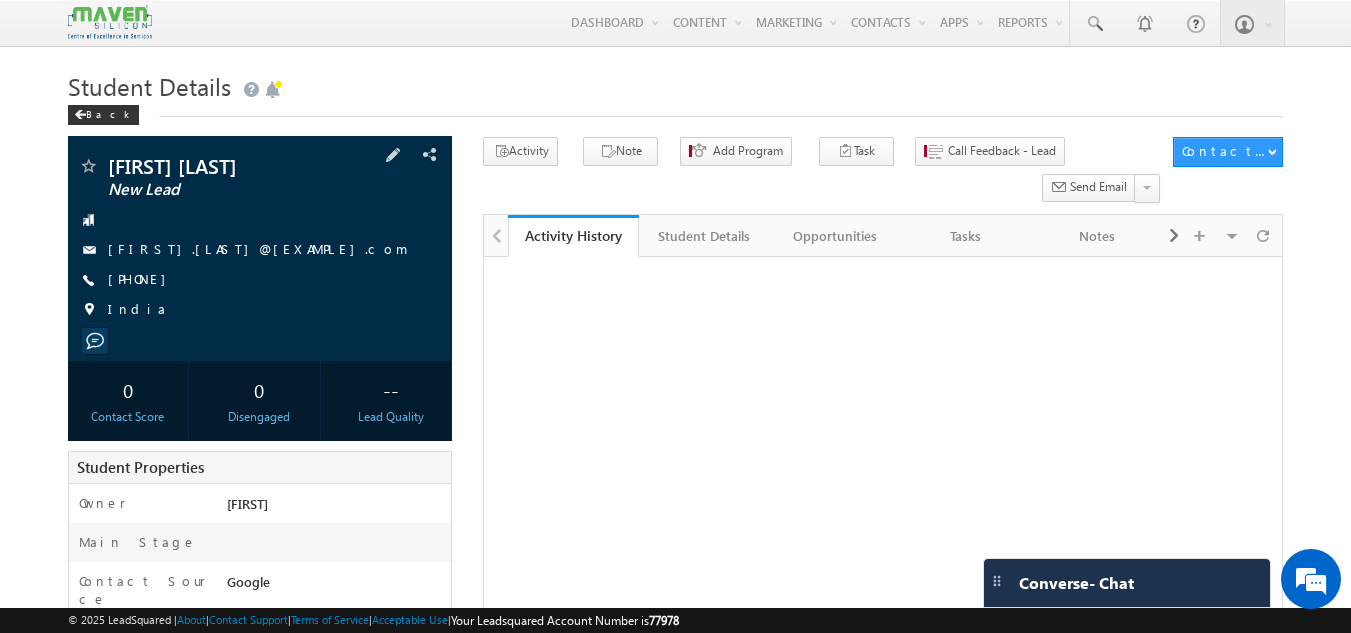 click on "[FIRST].[LAST]@[EXAMPLE].com" at bounding box center [258, 248] 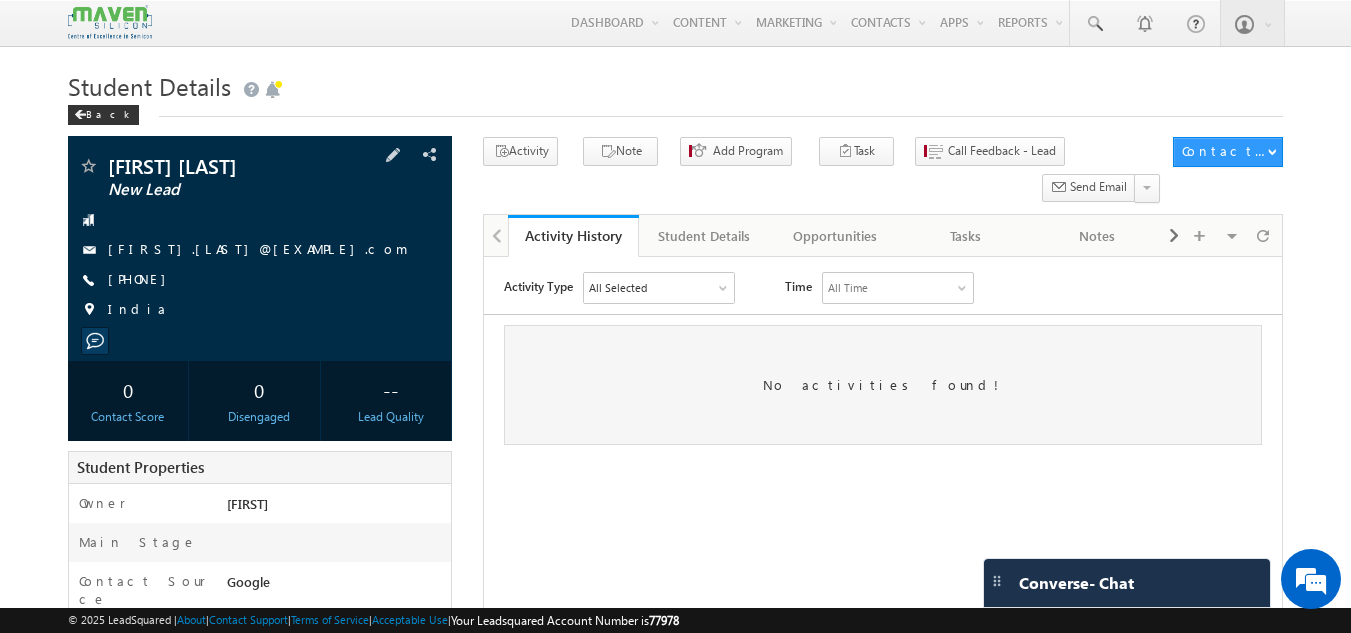 scroll, scrollTop: 0, scrollLeft: 0, axis: both 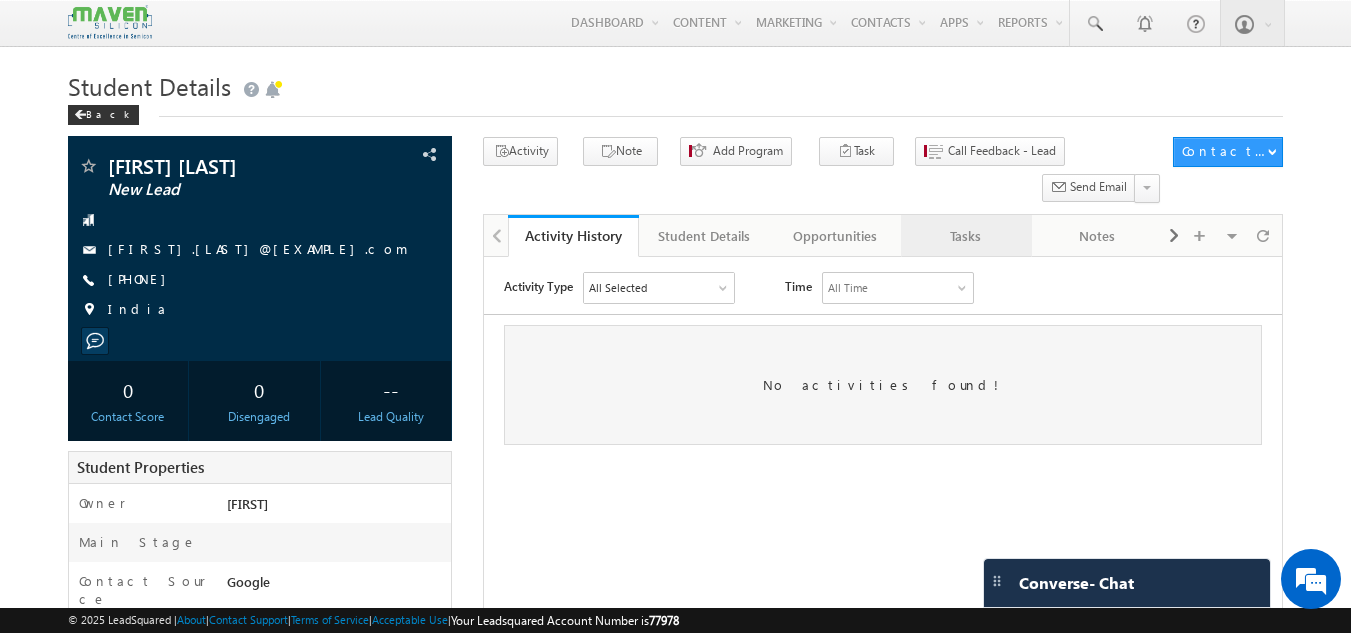 click on "Tasks" at bounding box center (965, 236) 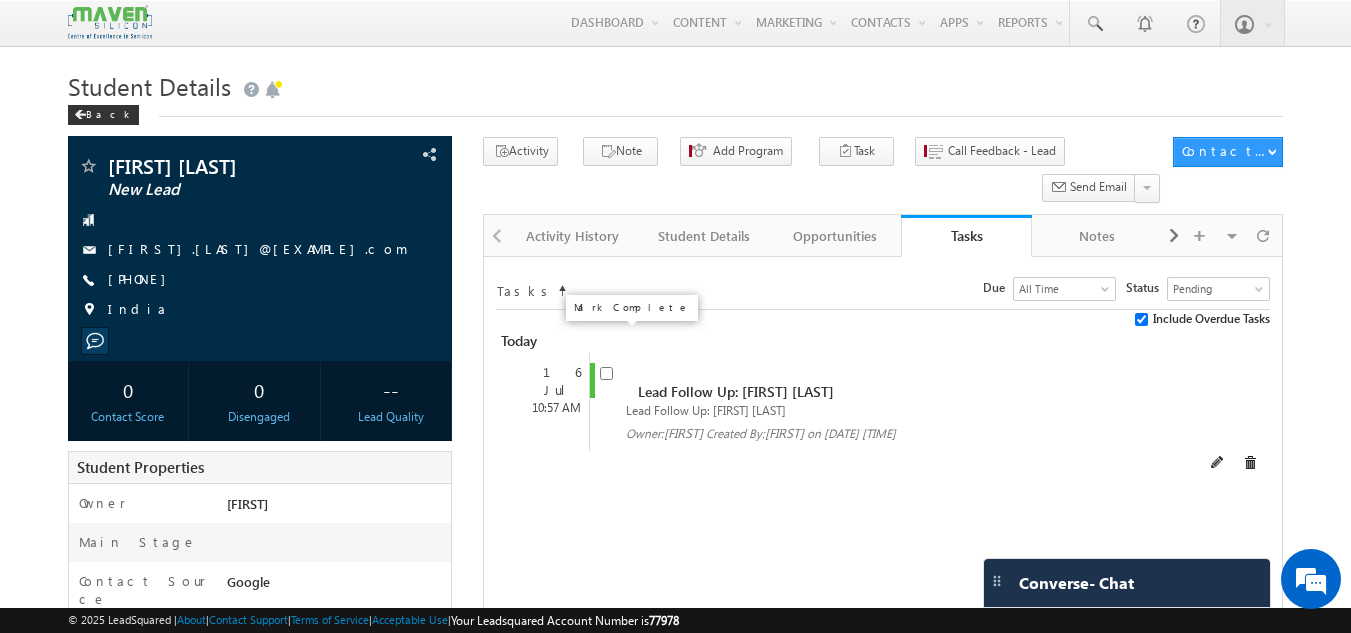 click at bounding box center [606, 373] 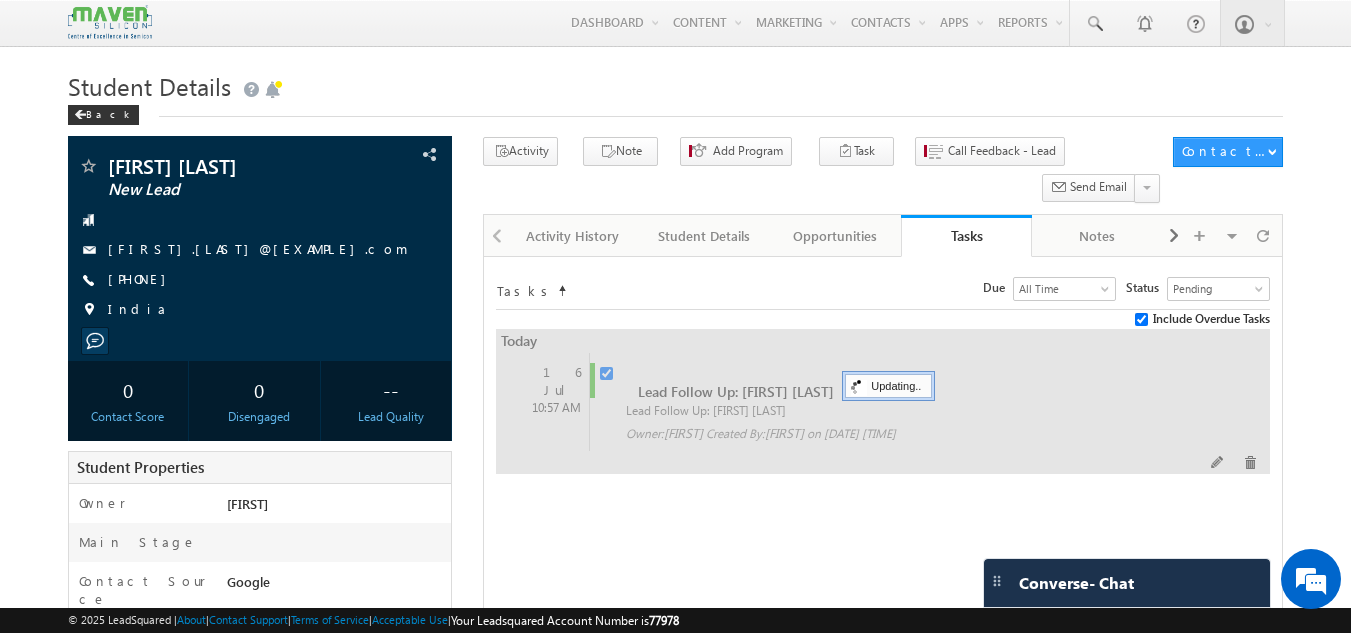 checkbox on "false" 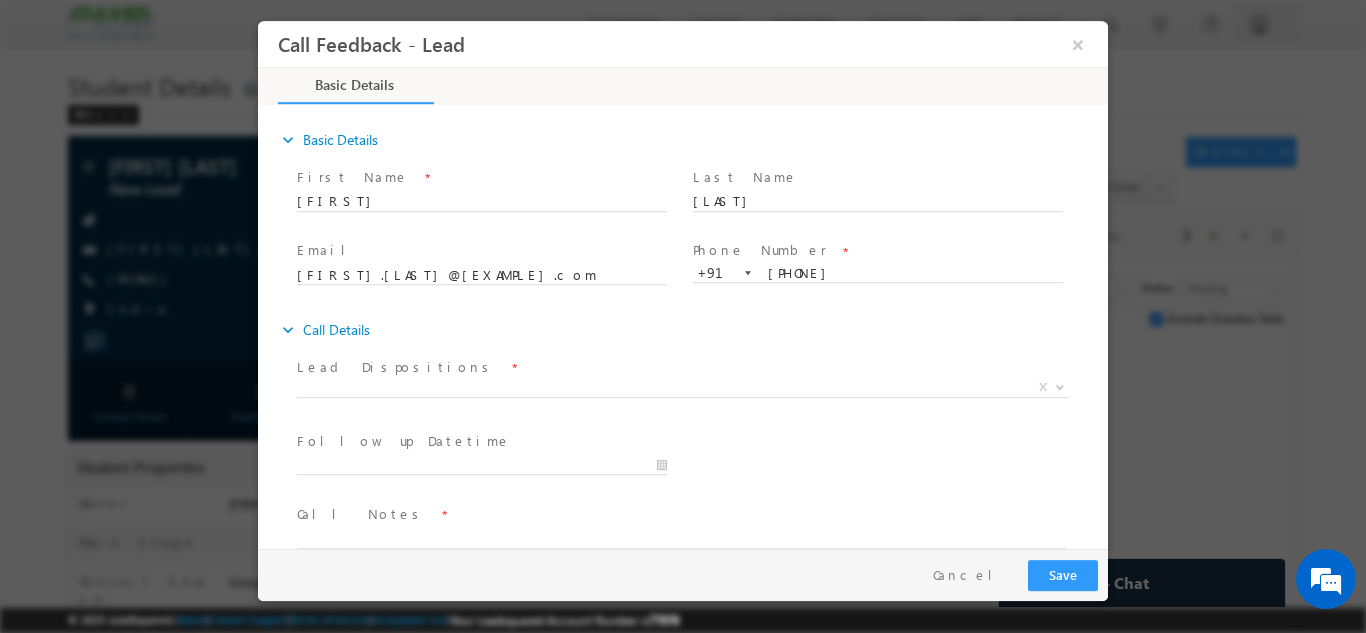 scroll, scrollTop: 0, scrollLeft: 0, axis: both 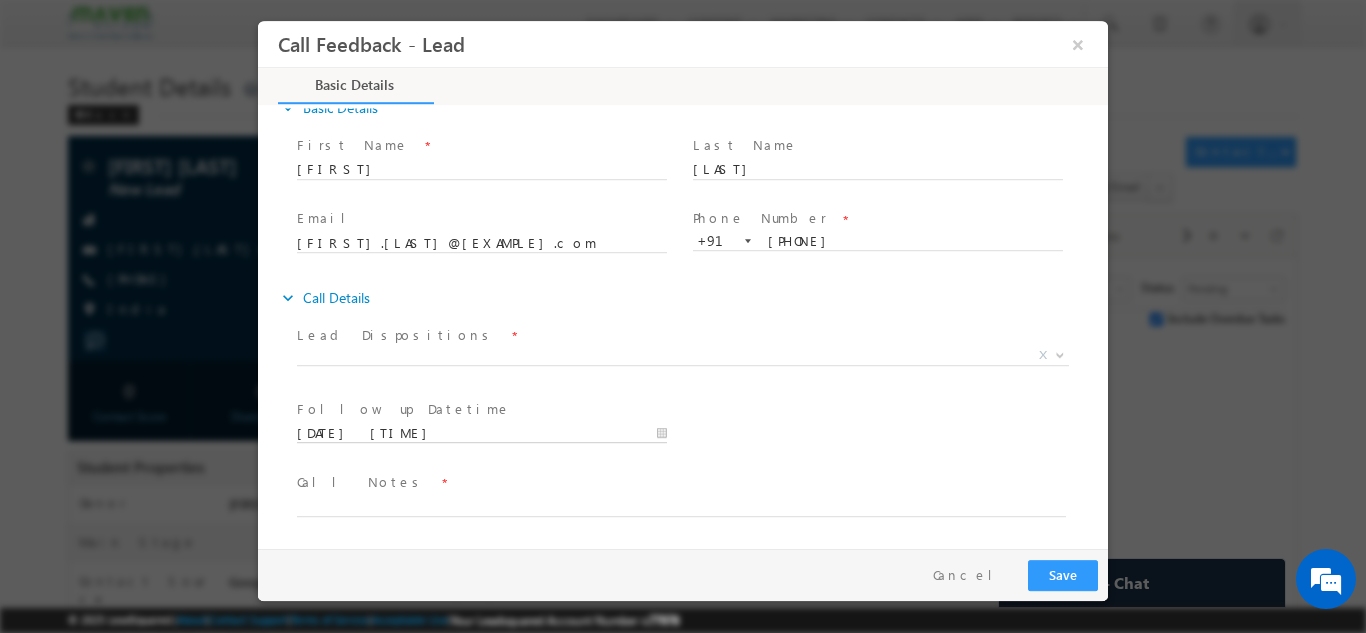 click on "[DATE] [TIME]" at bounding box center (482, 433) 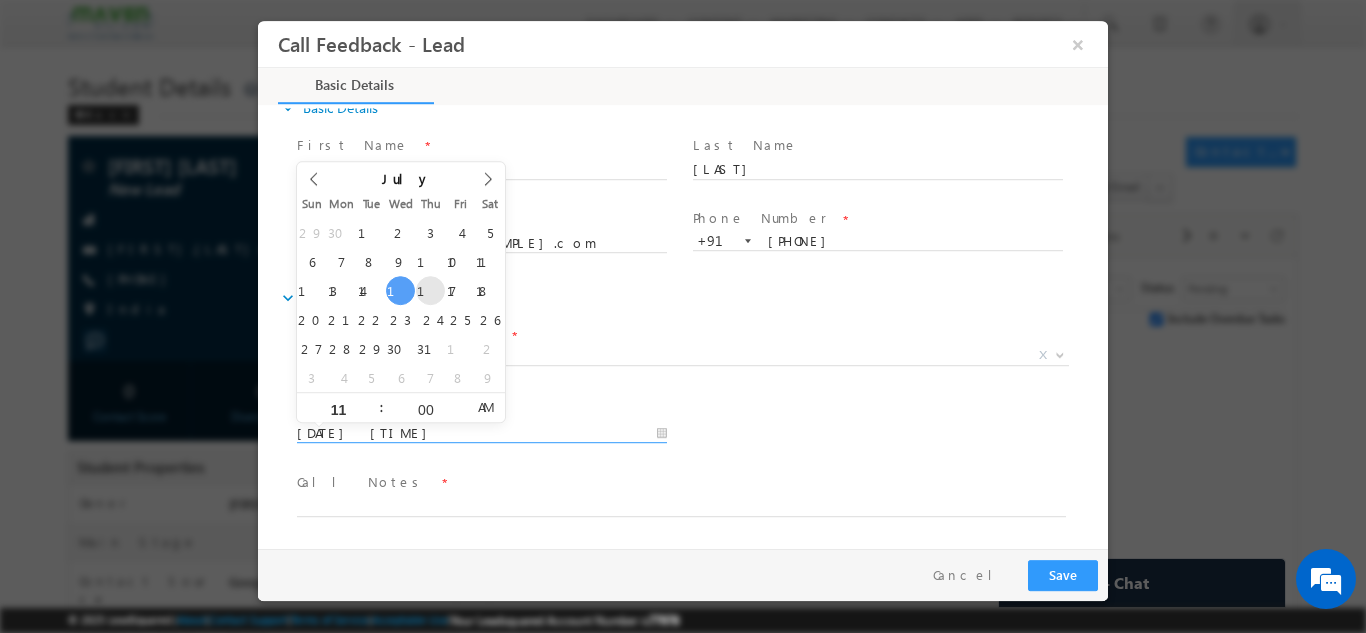 type on "[DATE] [TIME]" 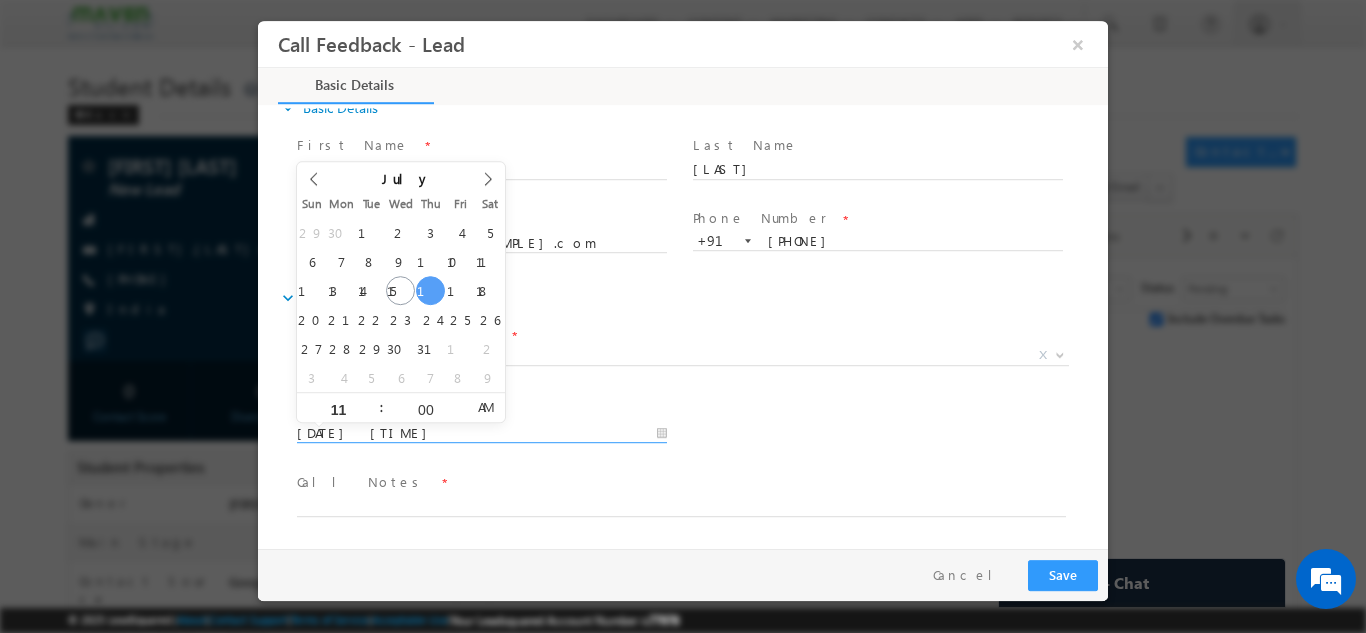 click on "Follow up Datetime
*
[DATE] [TIME]
Program Type
*
Long Term
Short Term
X" at bounding box center [700, 431] 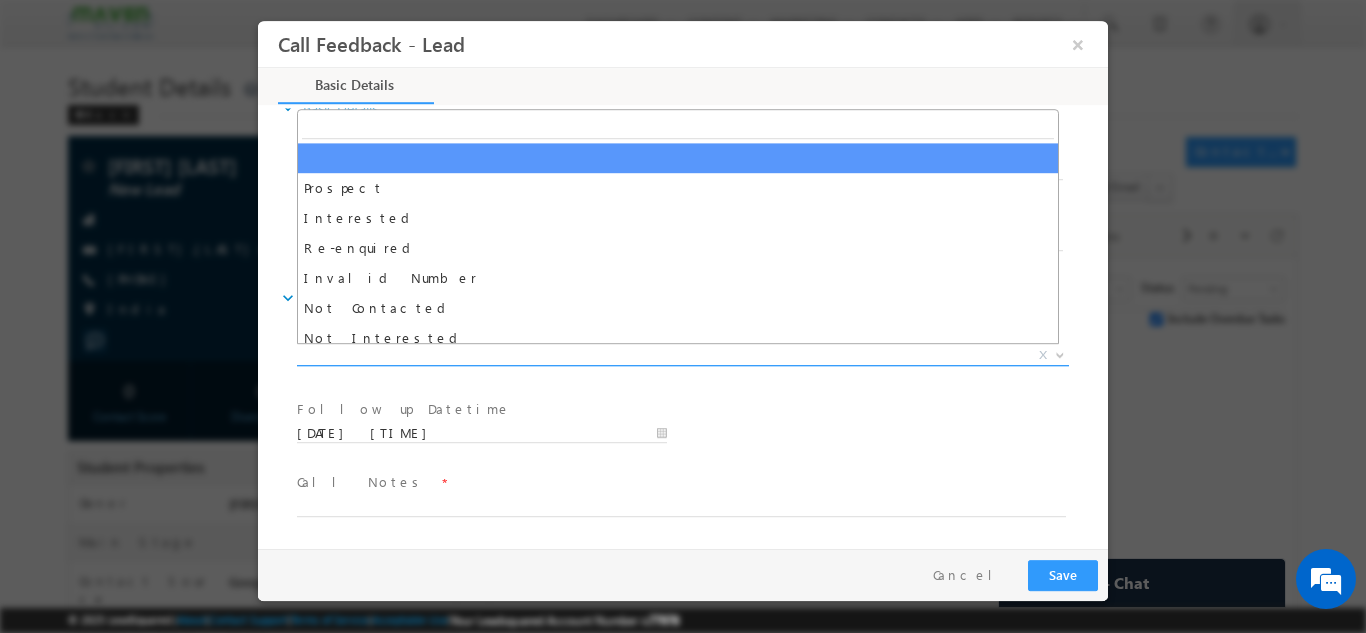 click on "X" at bounding box center (683, 355) 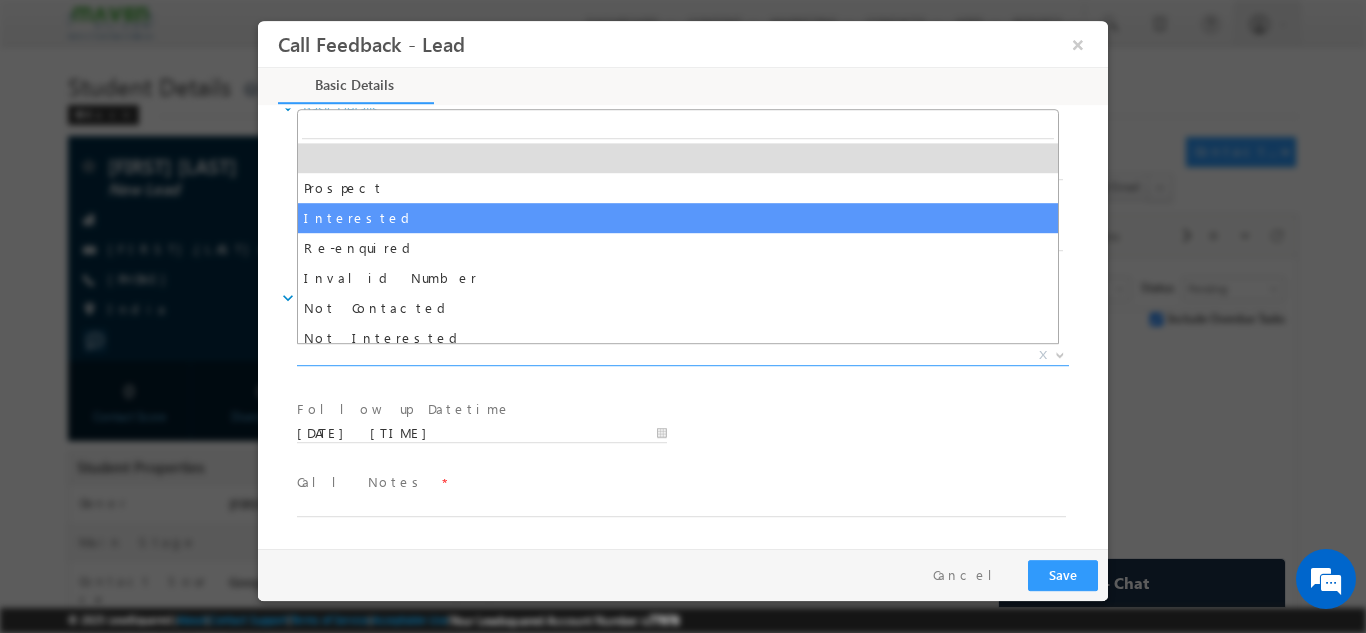 select on "Interested" 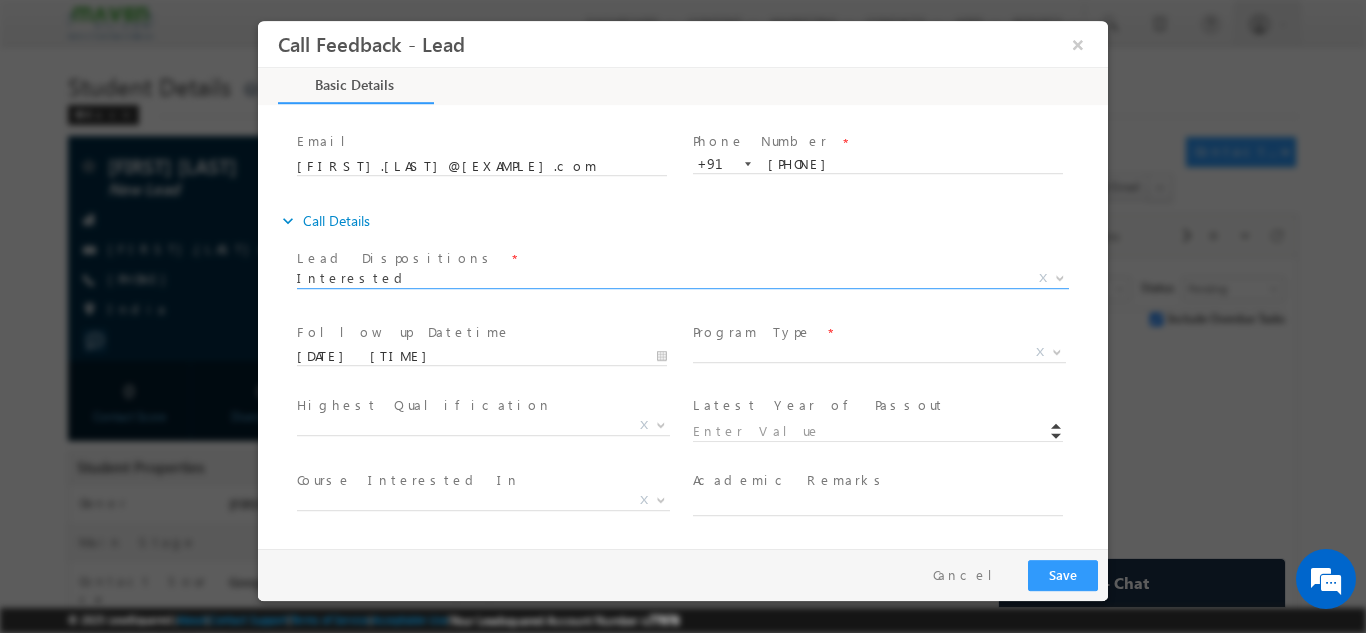 scroll, scrollTop: 182, scrollLeft: 0, axis: vertical 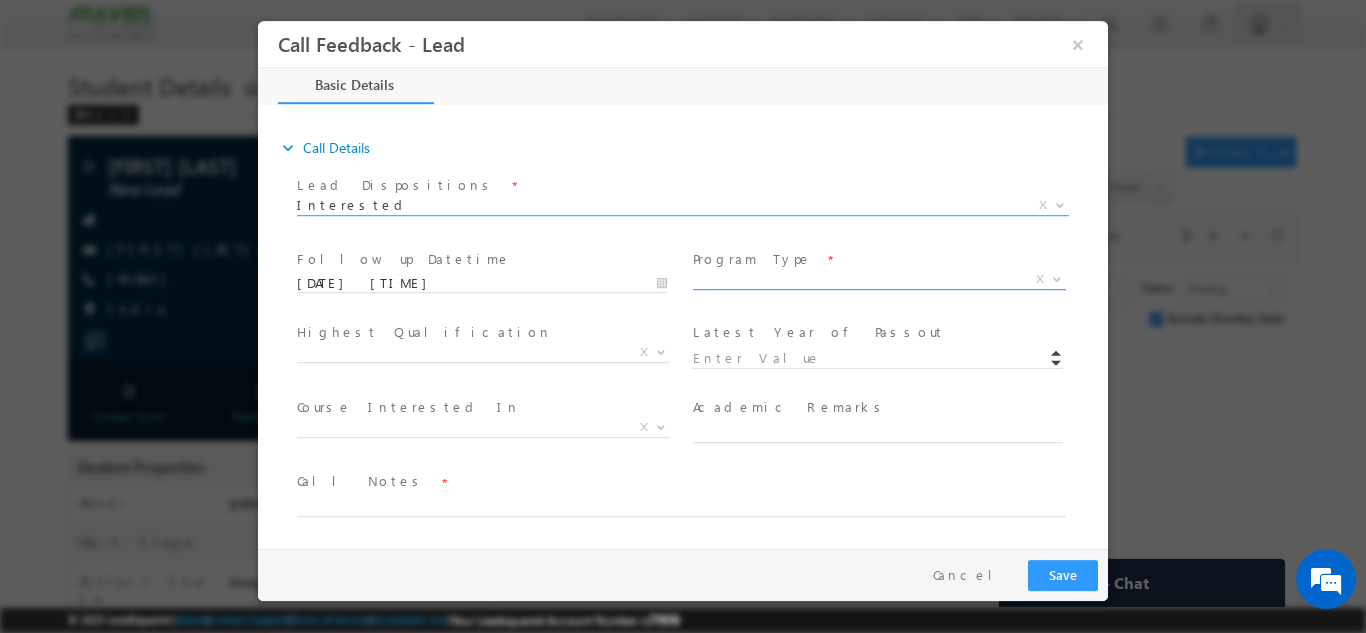 click on "X" at bounding box center [879, 279] 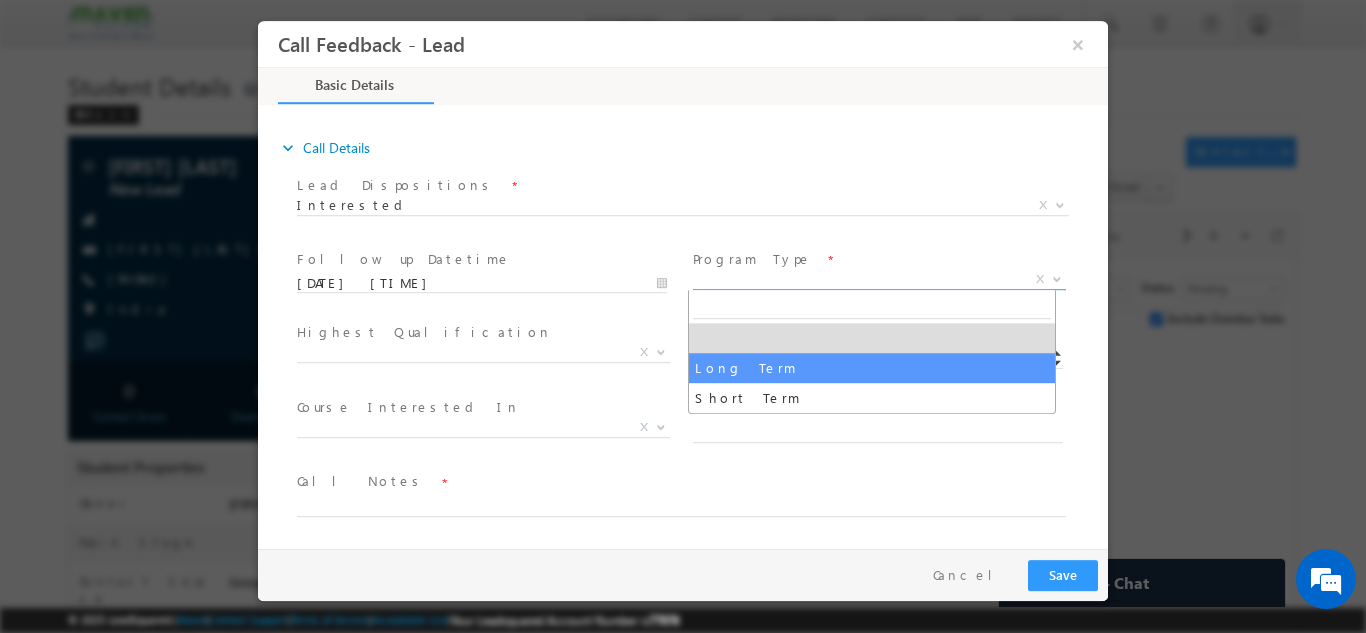 select on "Long Term" 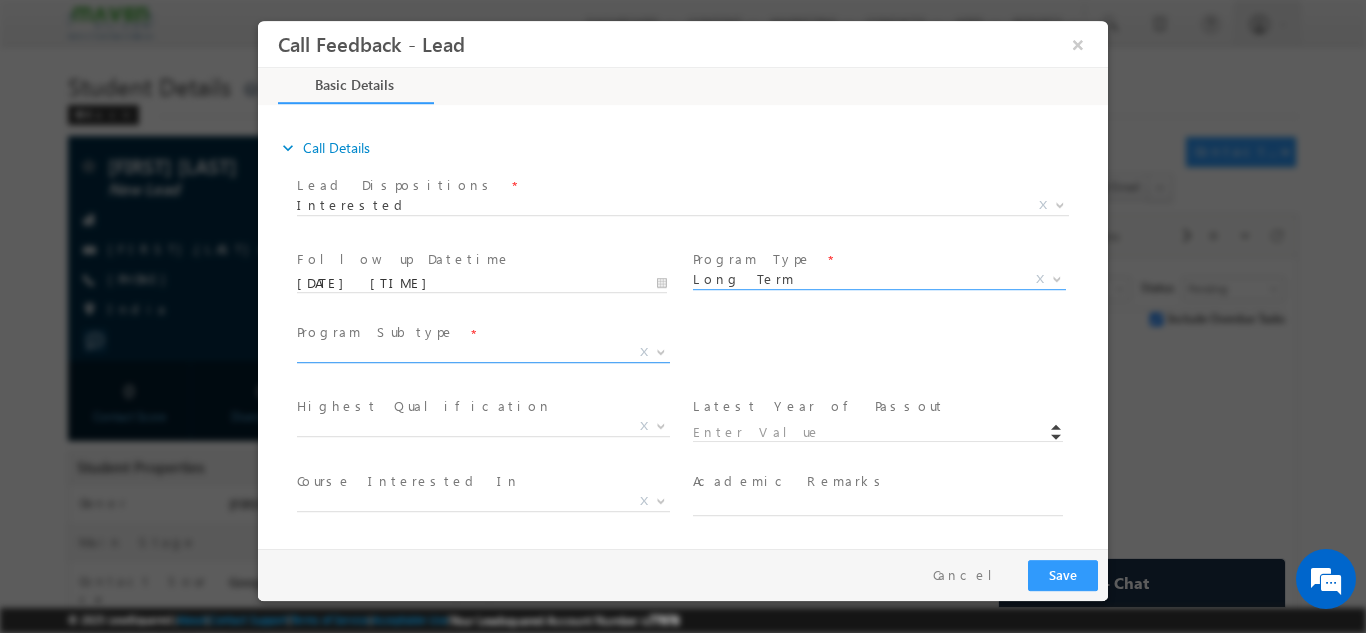 click on "X" at bounding box center (491, 356) 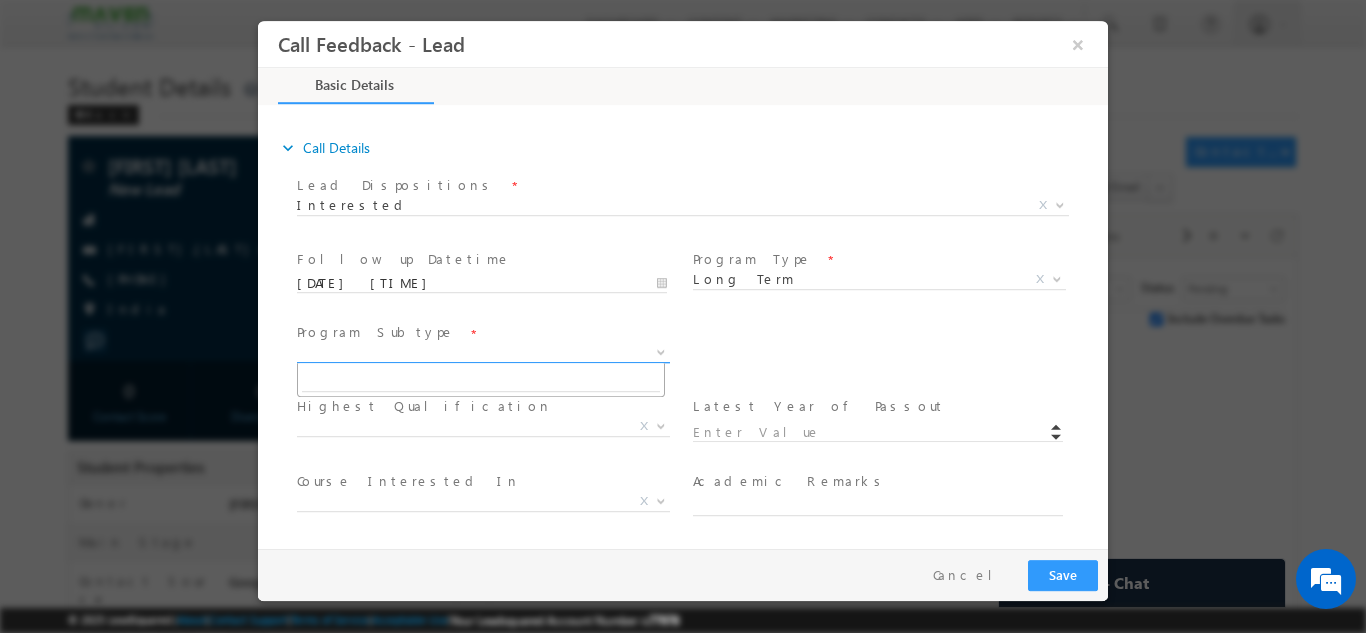 click on "X" at bounding box center [483, 352] 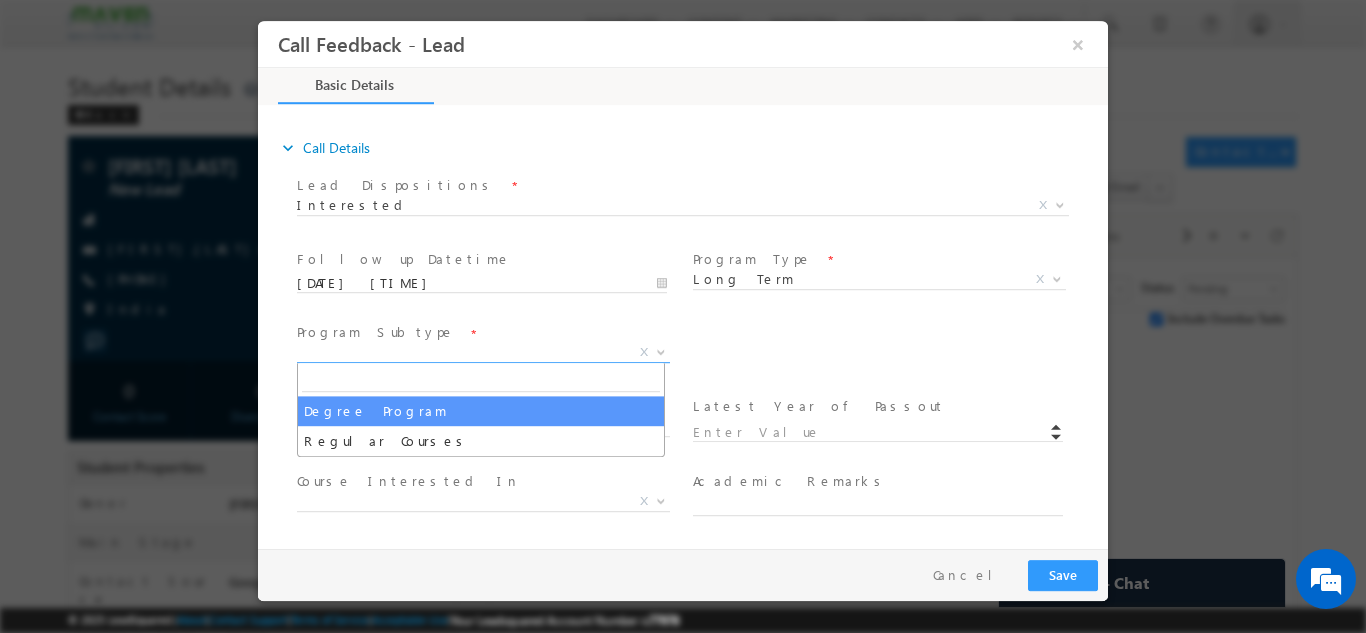 select on "Degree Program" 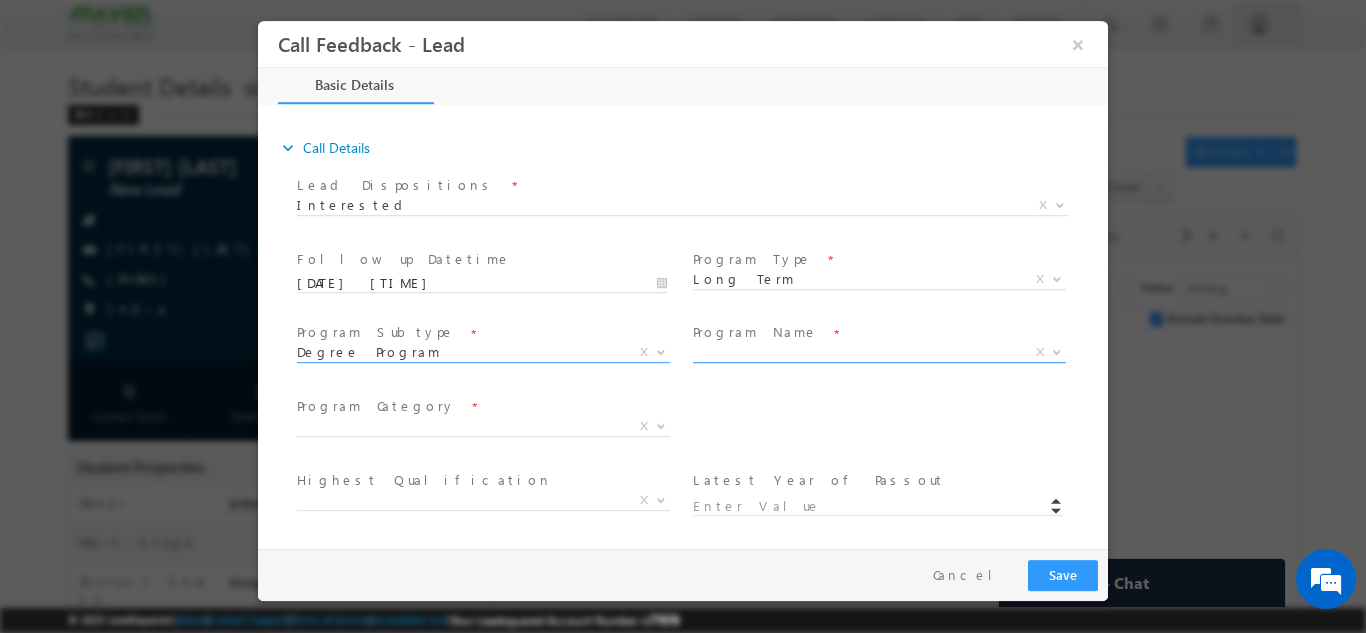 click on "X" at bounding box center (879, 352) 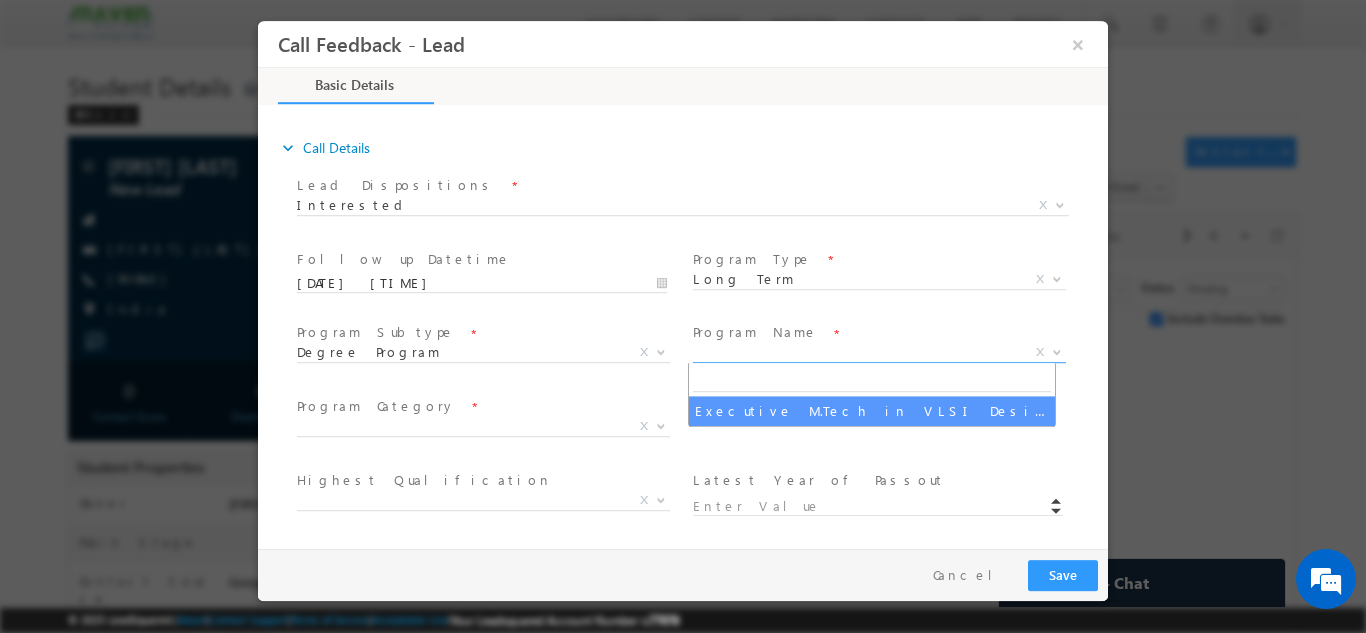 type on "1180" 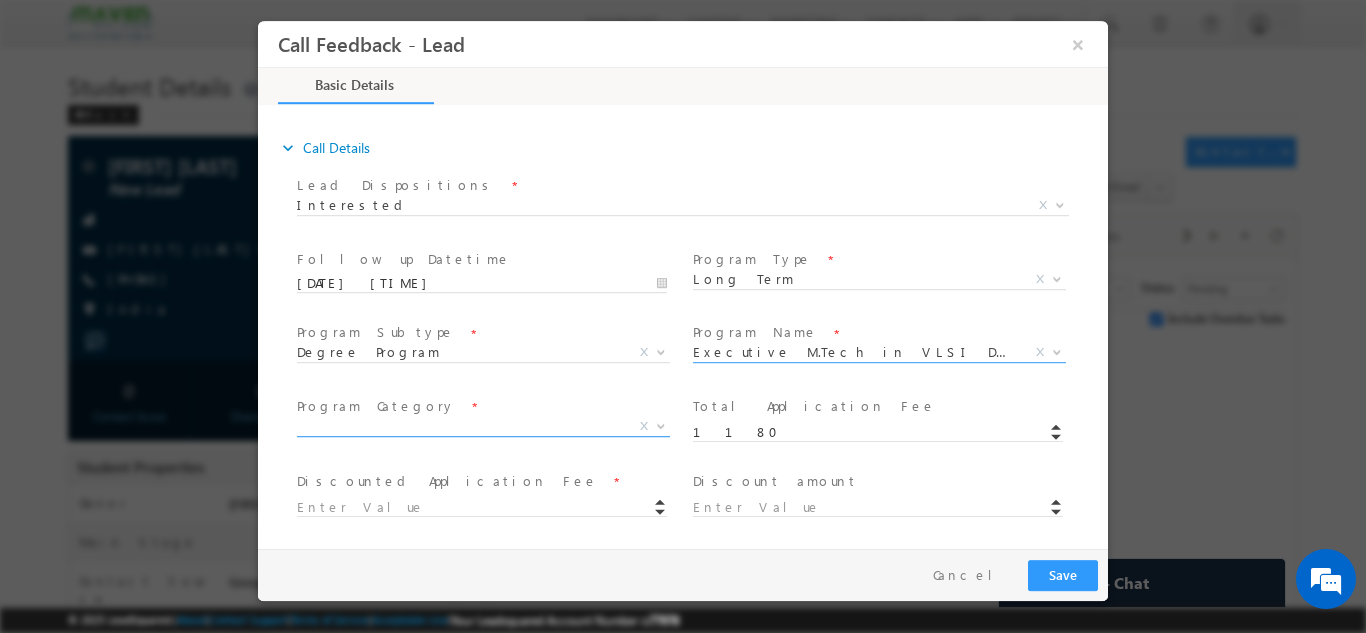 click on "X" at bounding box center (483, 426) 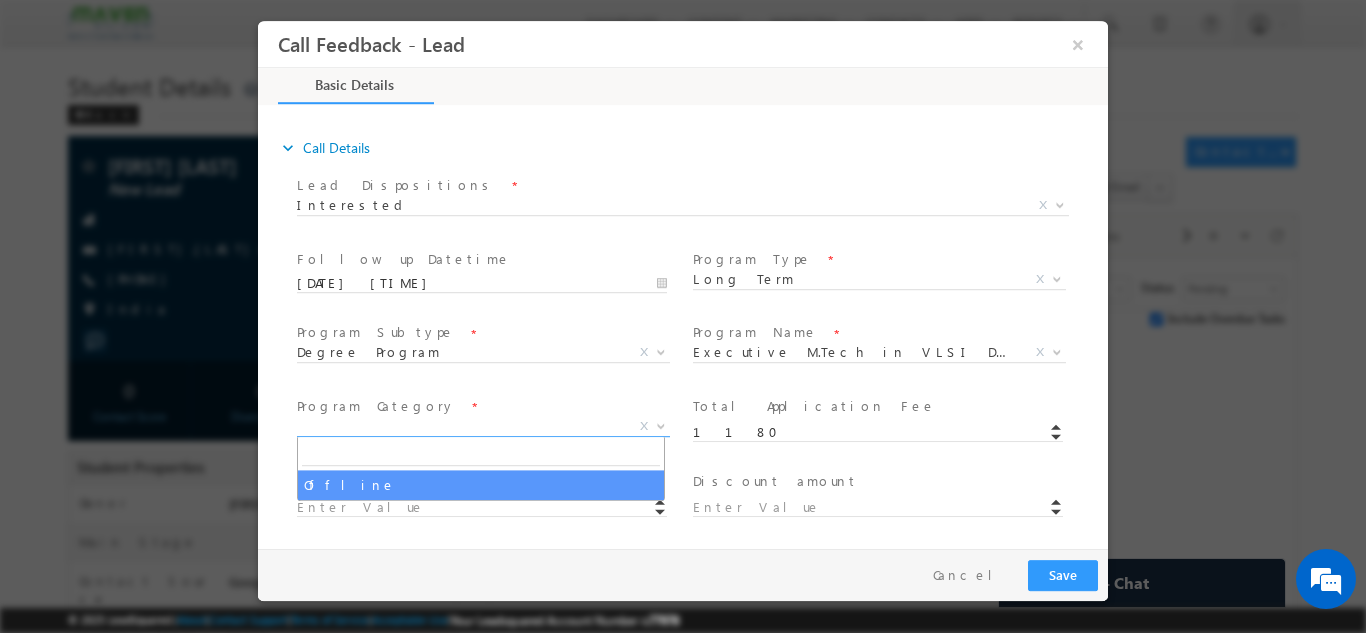 select on "Offline" 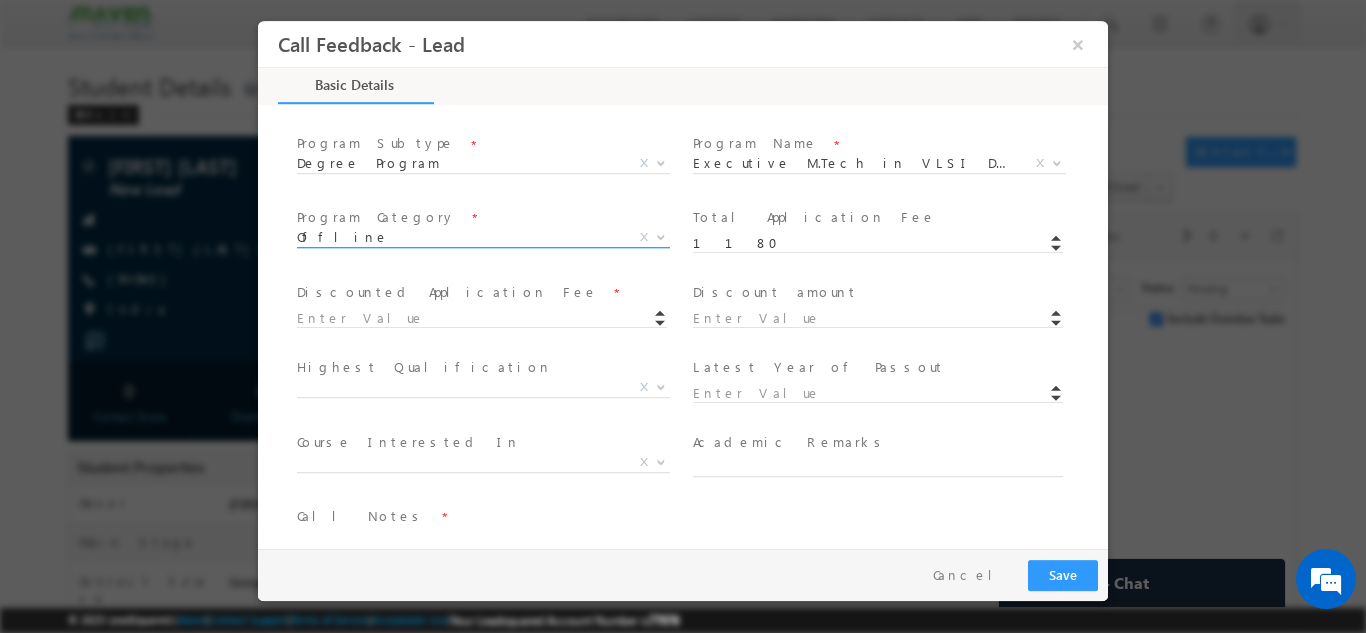 scroll, scrollTop: 382, scrollLeft: 0, axis: vertical 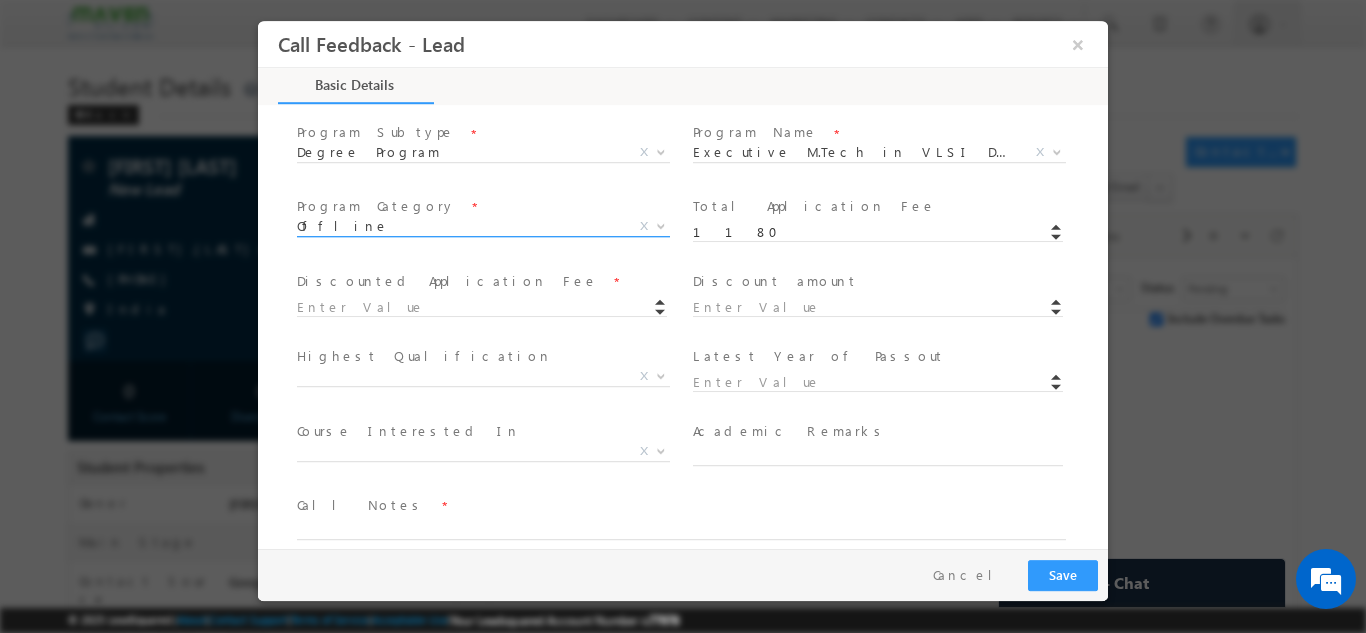 click on "Offline Offline X" at bounding box center (491, 229) 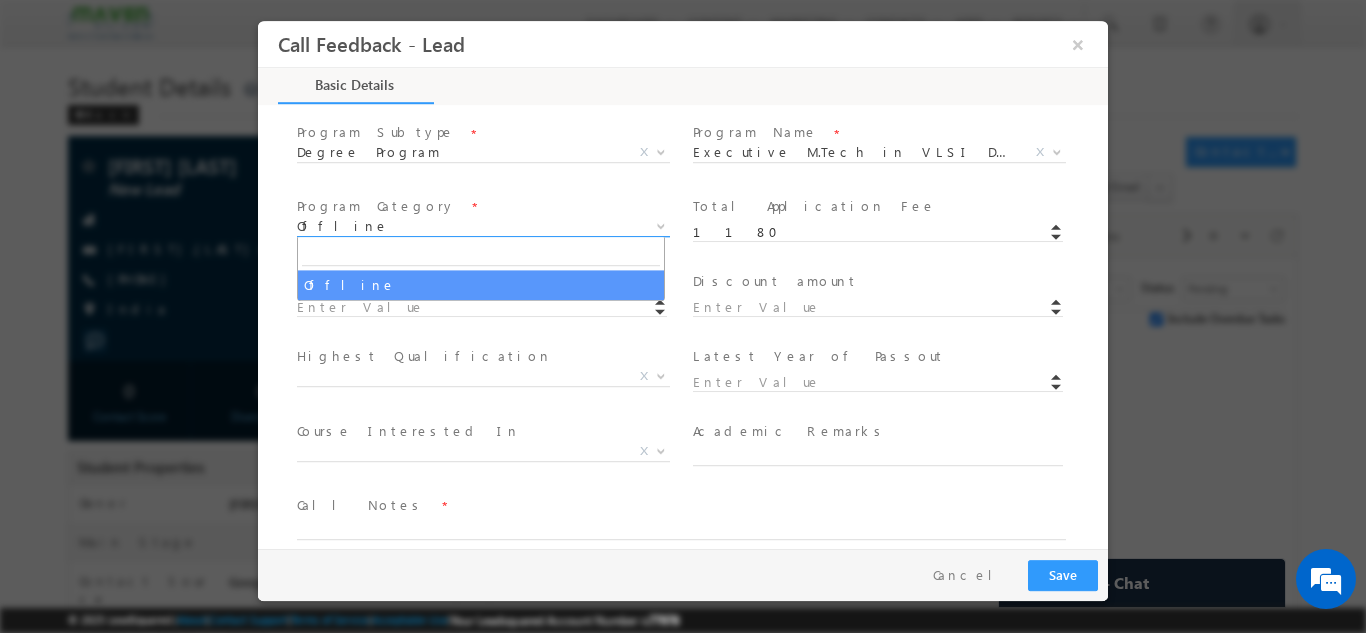 click on "Offline" at bounding box center (459, 225) 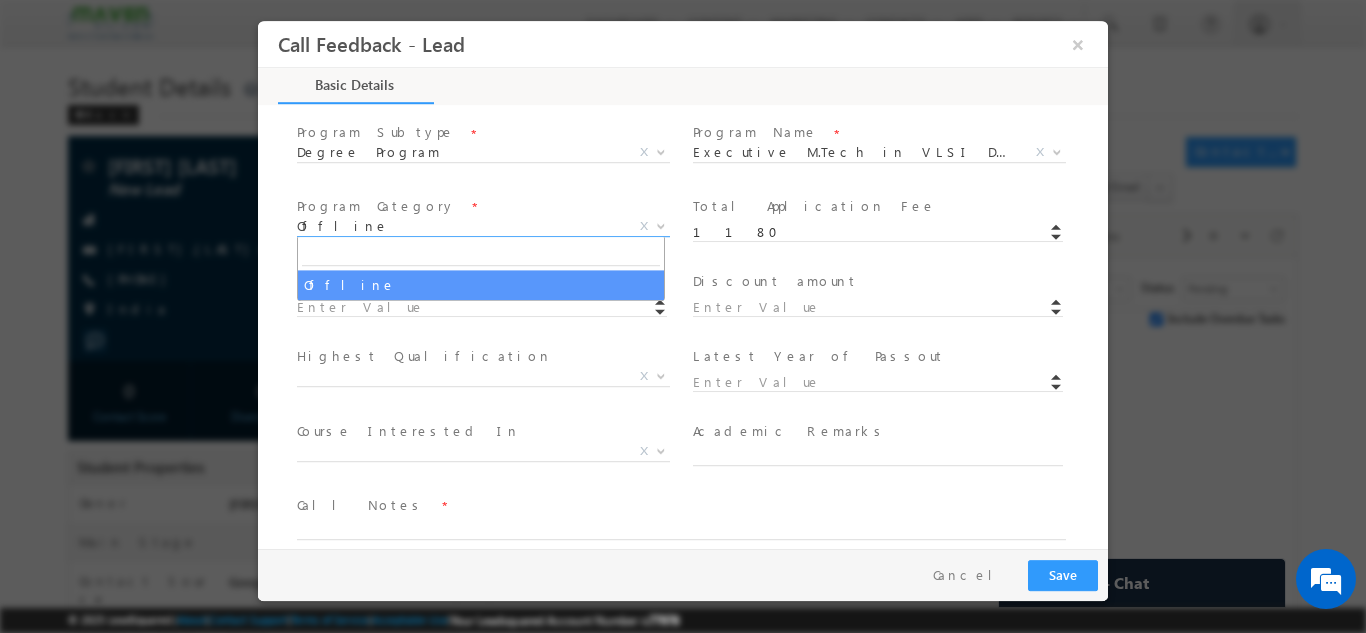 click on "Program Name
*
Executive M.Tech in VLSI Design Executive M.Tech in VLSI Design X" at bounding box center (887, 155) 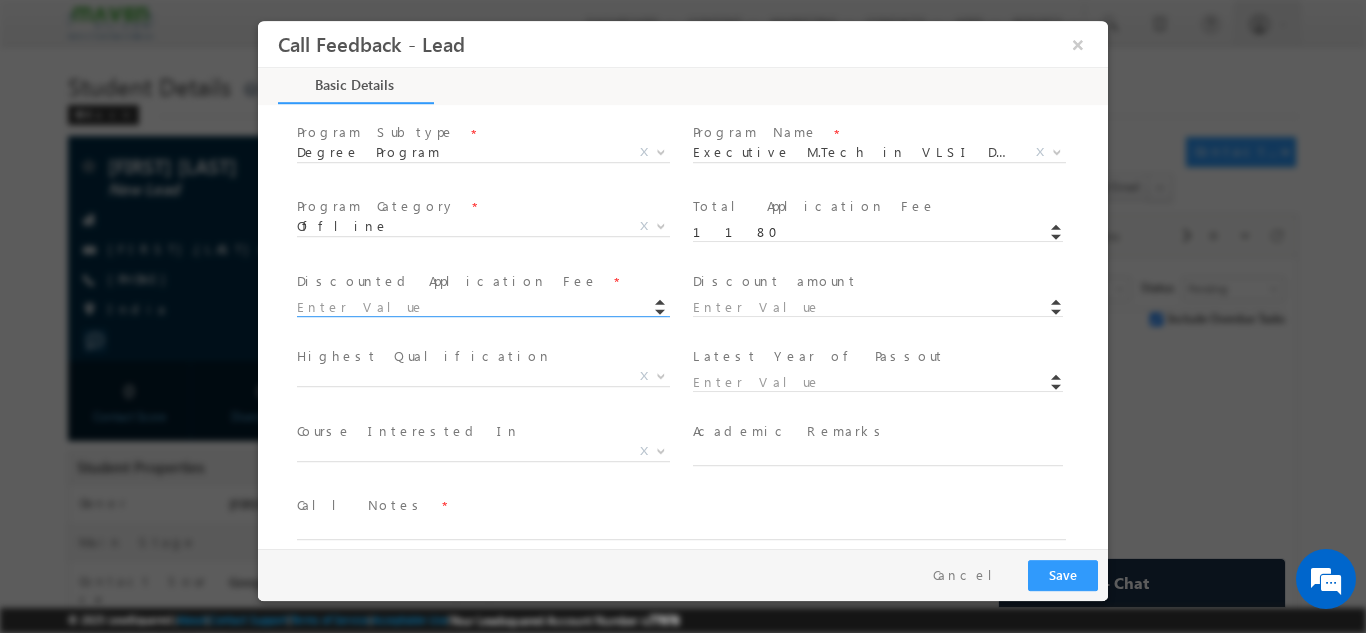 click at bounding box center (482, 307) 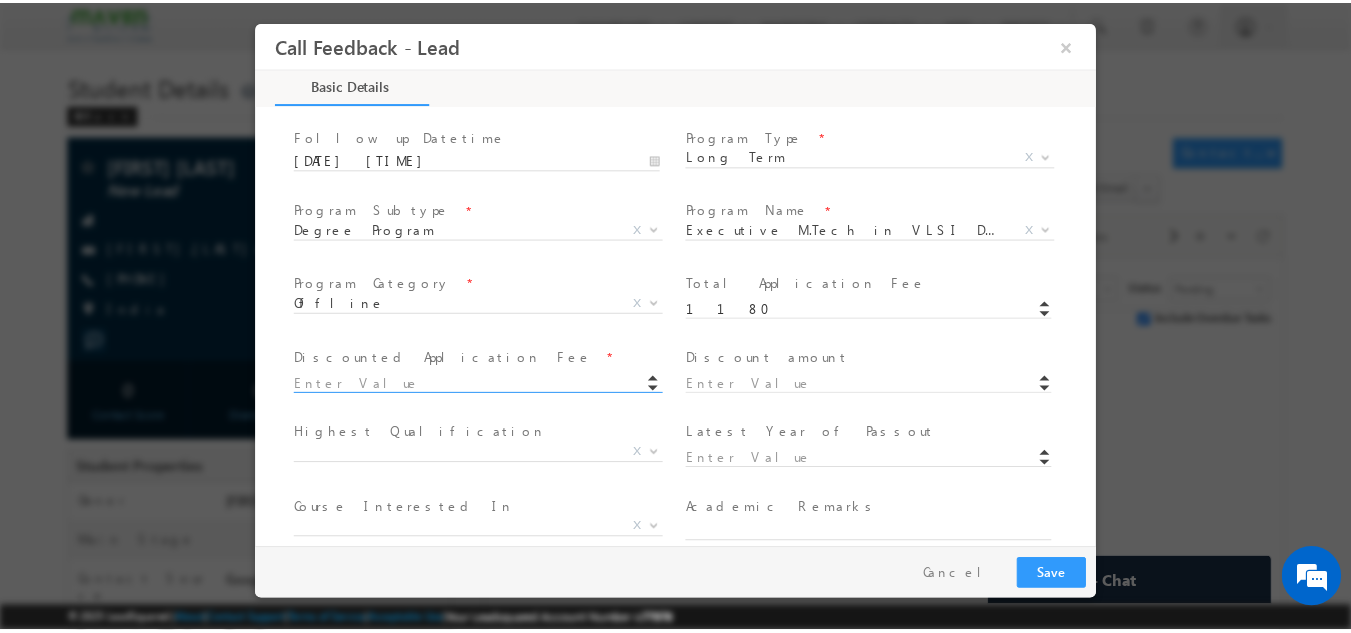 scroll, scrollTop: 405, scrollLeft: 0, axis: vertical 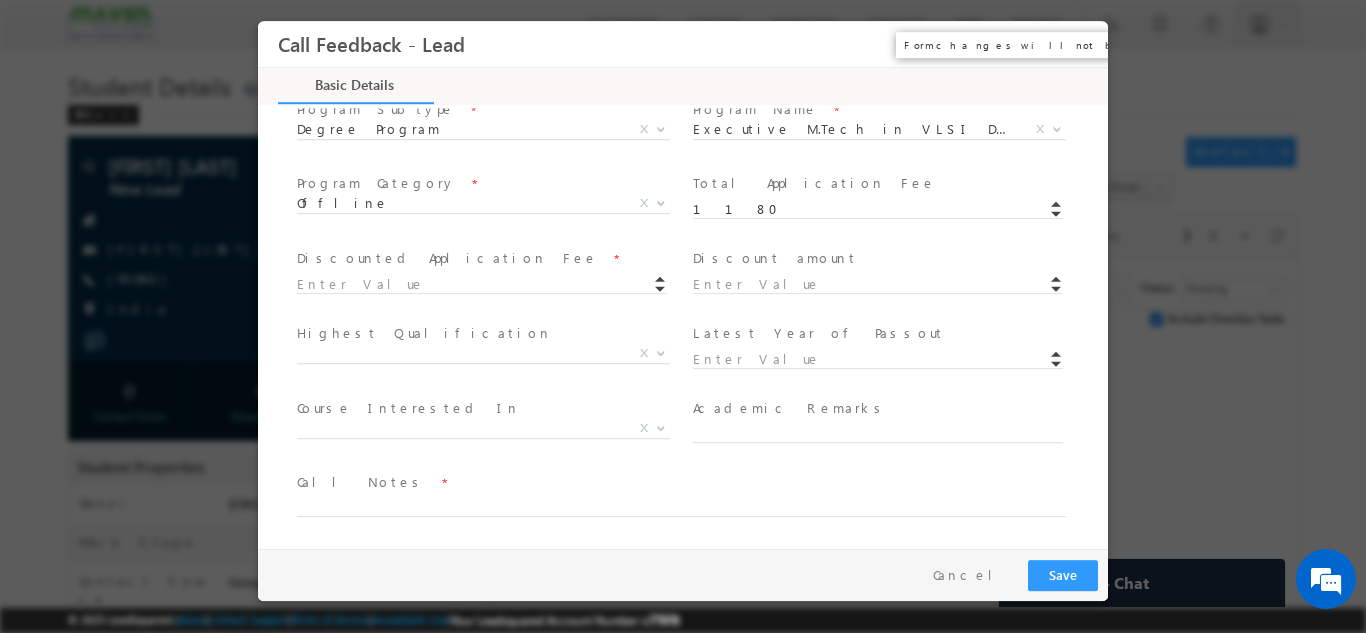 click on "×" at bounding box center [1078, 43] 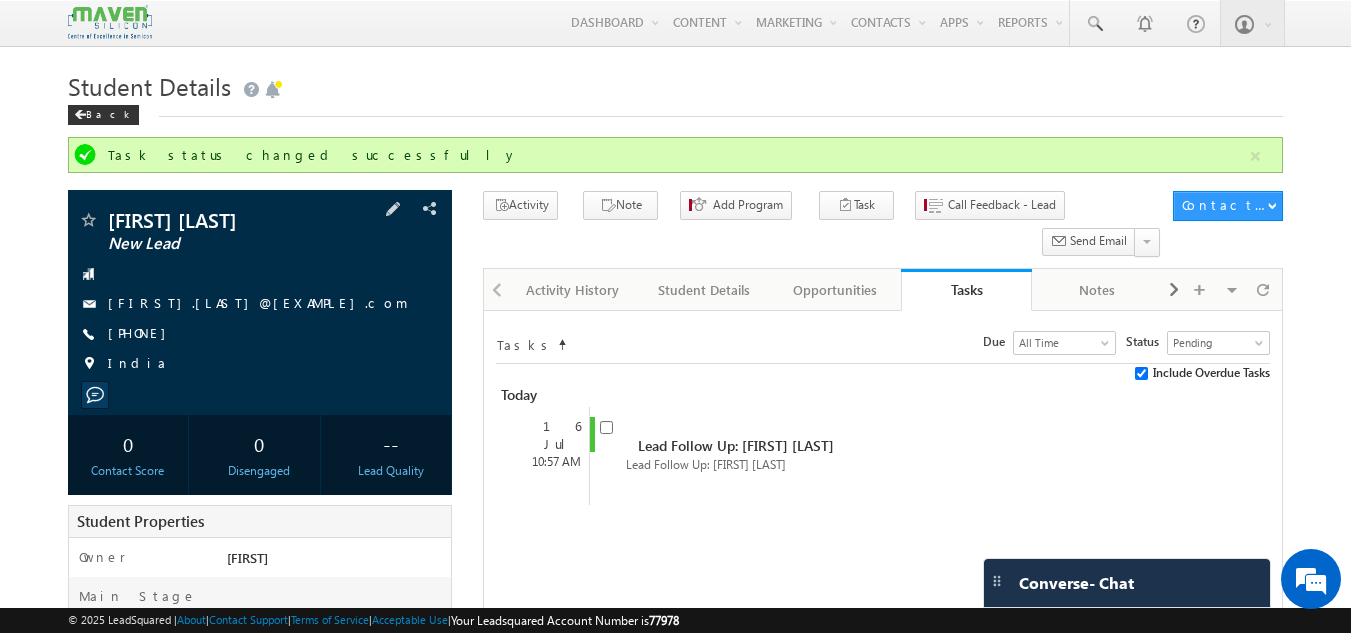 click on "[FIRST].[LAST]@[EXAMPLE].com" at bounding box center (258, 302) 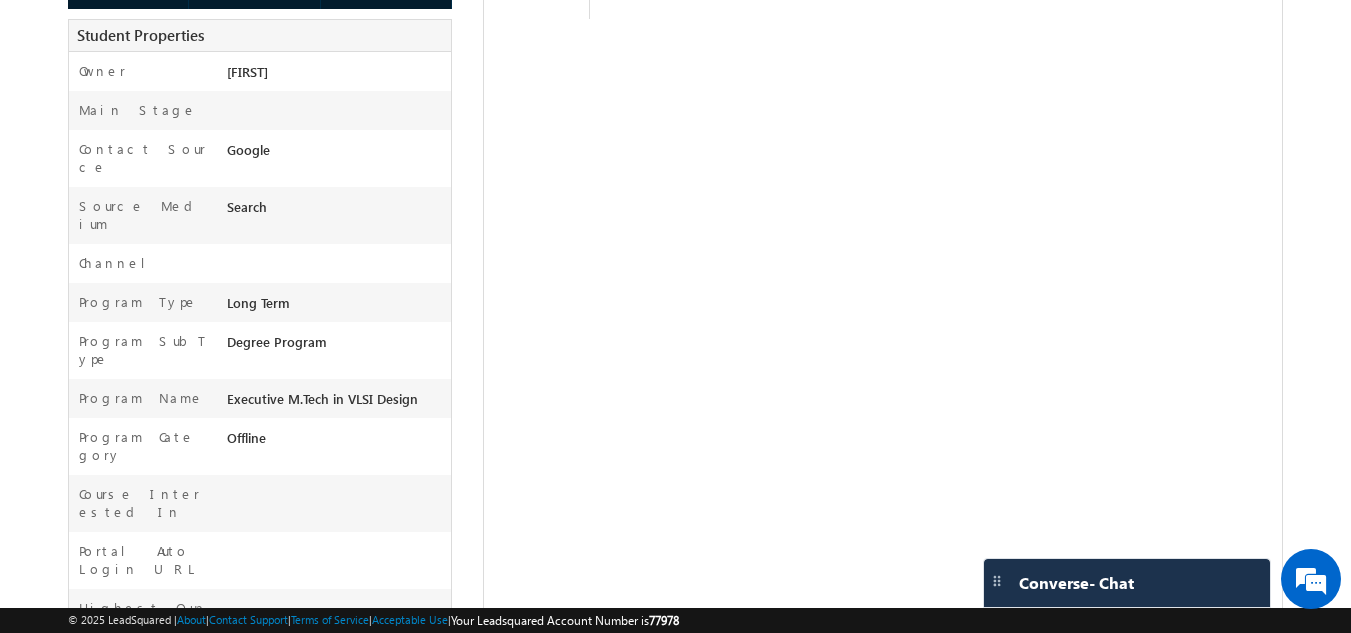 scroll, scrollTop: 8, scrollLeft: 0, axis: vertical 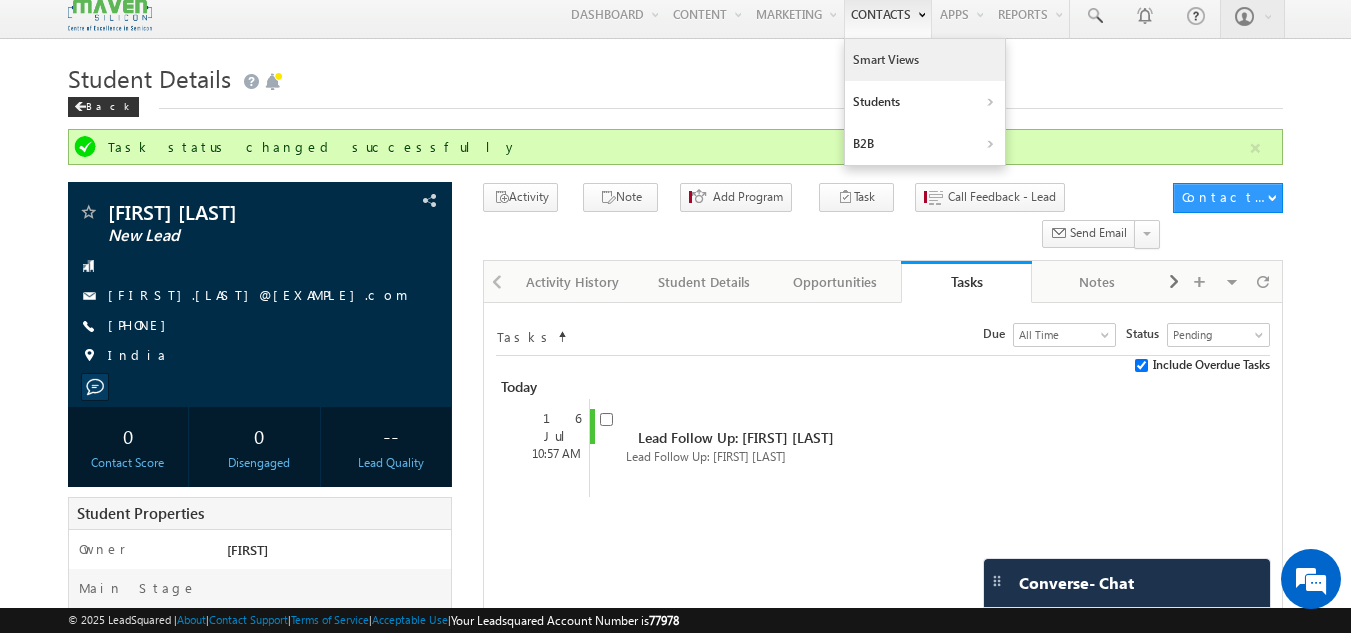 click on "Smart Views" at bounding box center [925, 60] 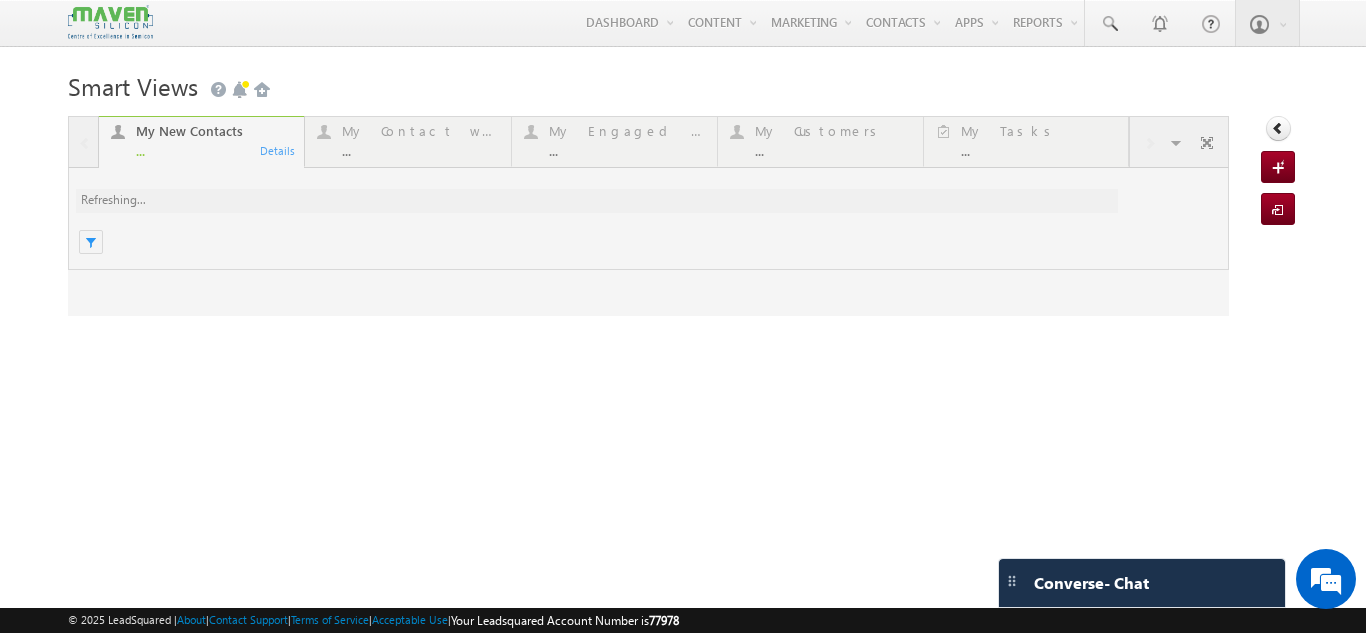 scroll, scrollTop: 0, scrollLeft: 0, axis: both 